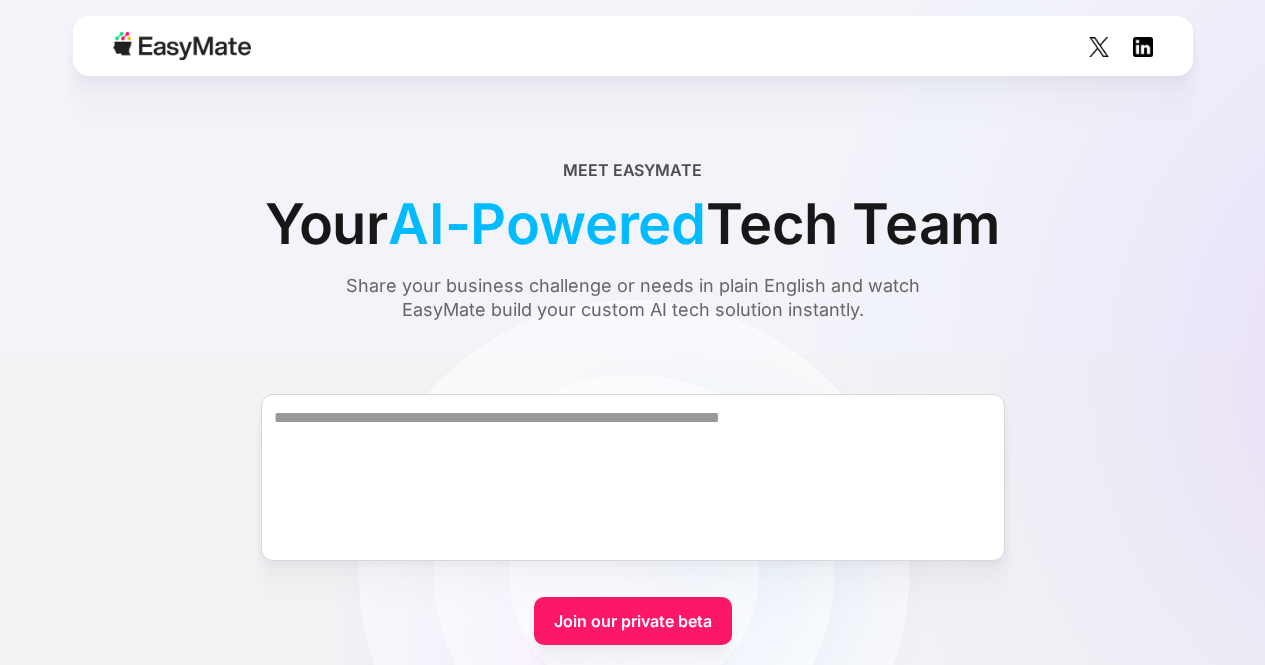 scroll, scrollTop: 0, scrollLeft: 0, axis: both 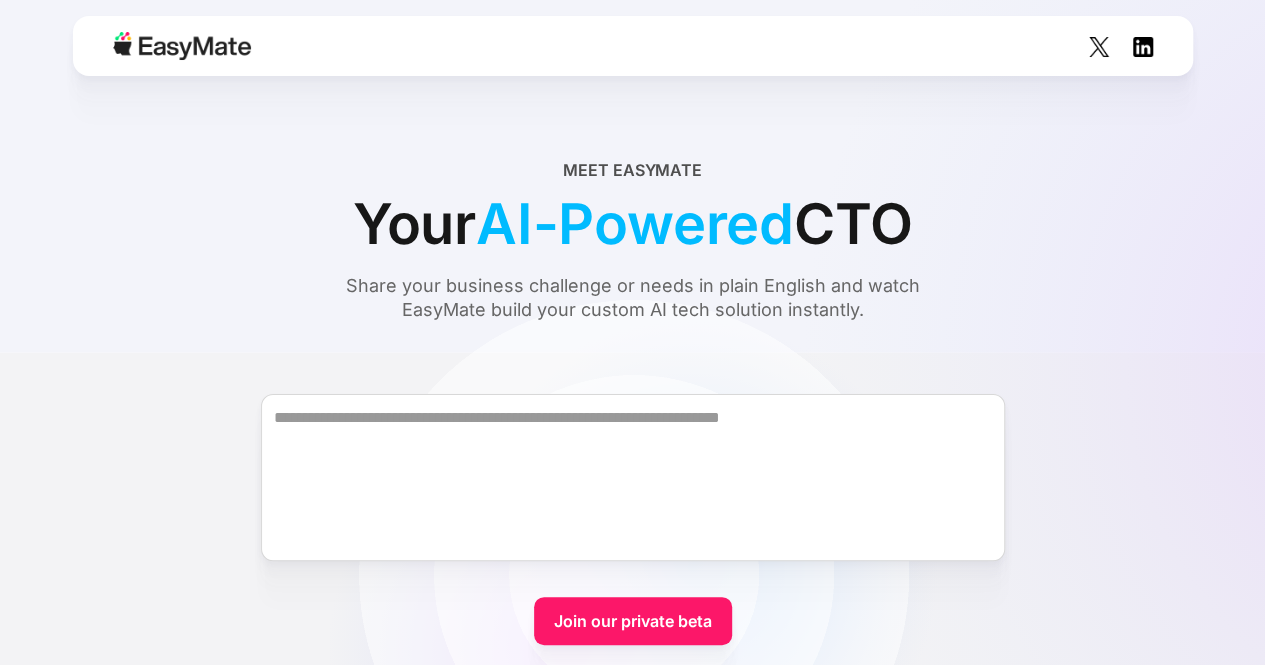 click on "Join our private beta" at bounding box center (633, 621) 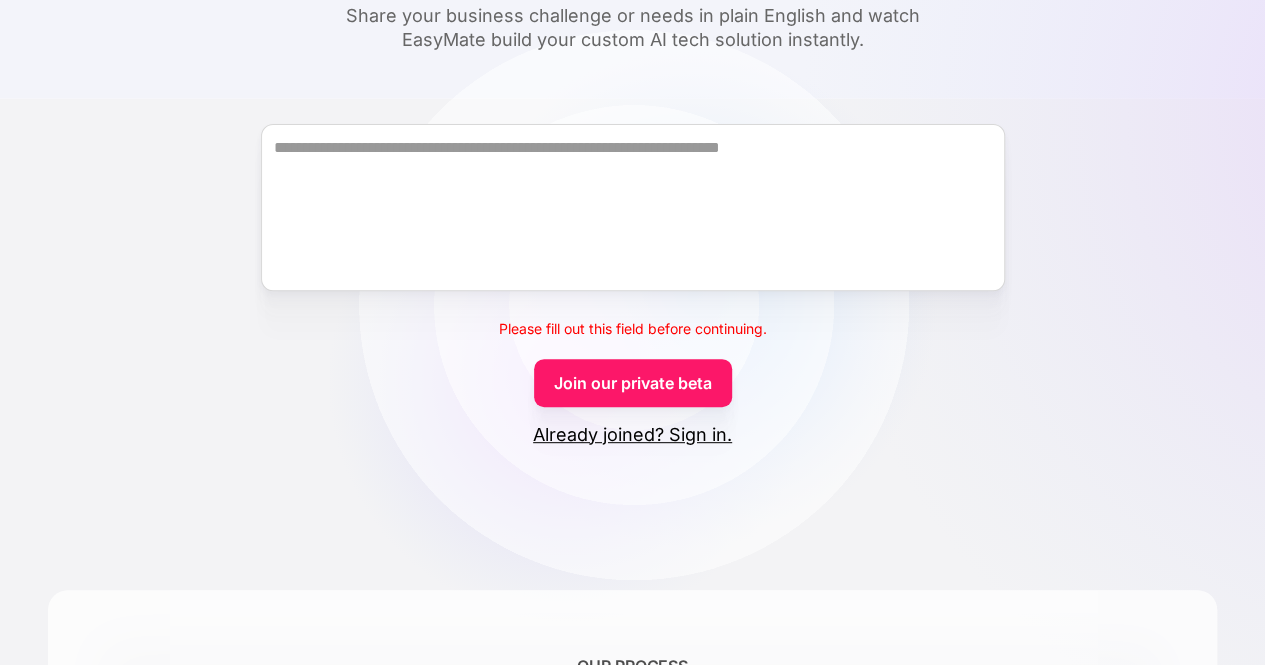 scroll, scrollTop: 300, scrollLeft: 0, axis: vertical 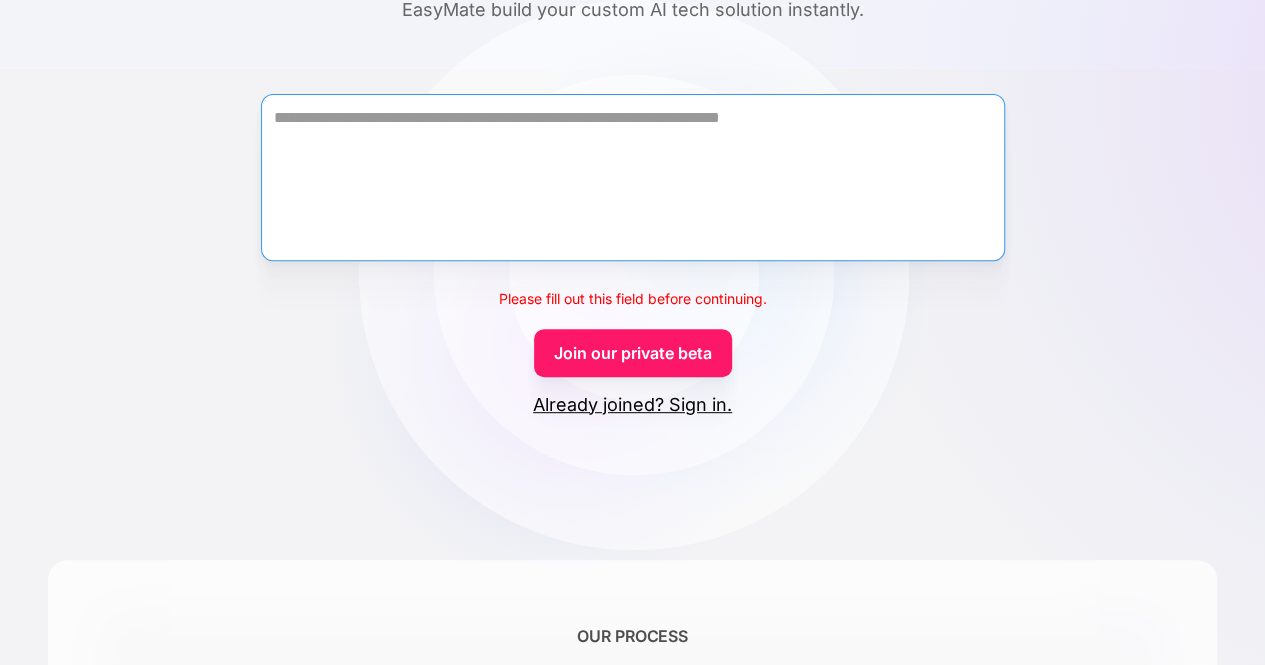 click at bounding box center [633, 177] 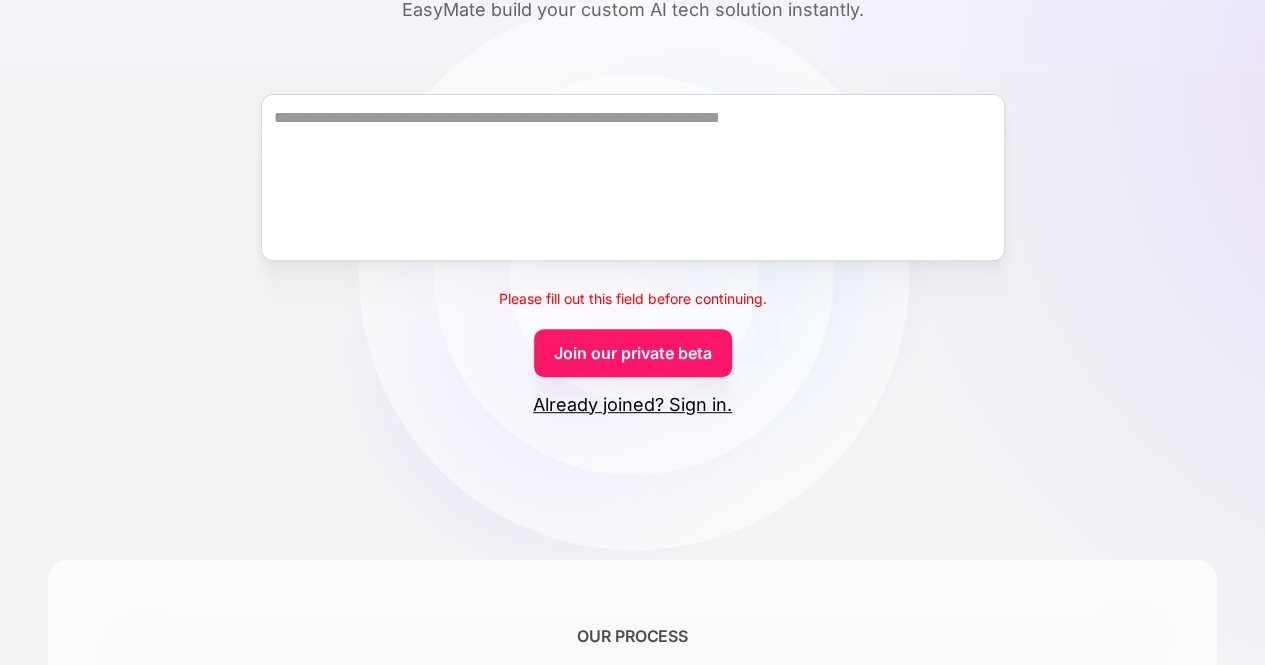 click on "Please fill out this field before continuing. Join our private beta Already joined? Sign in." at bounding box center [632, 237] 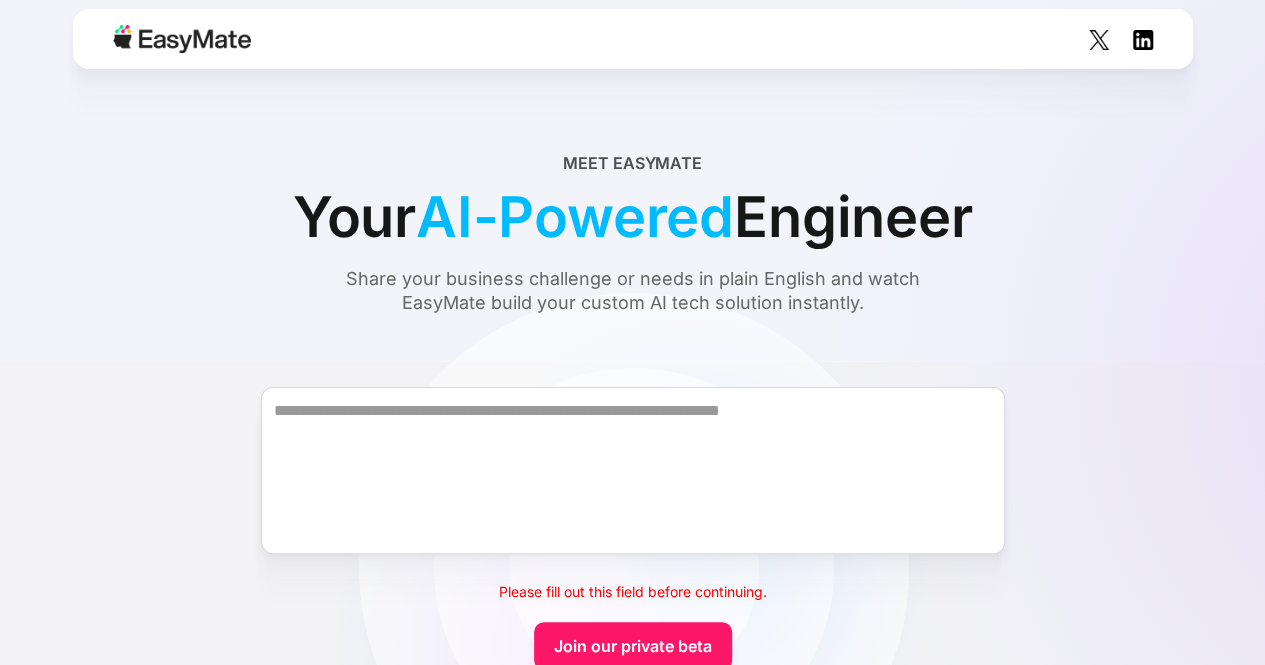 scroll, scrollTop: 0, scrollLeft: 0, axis: both 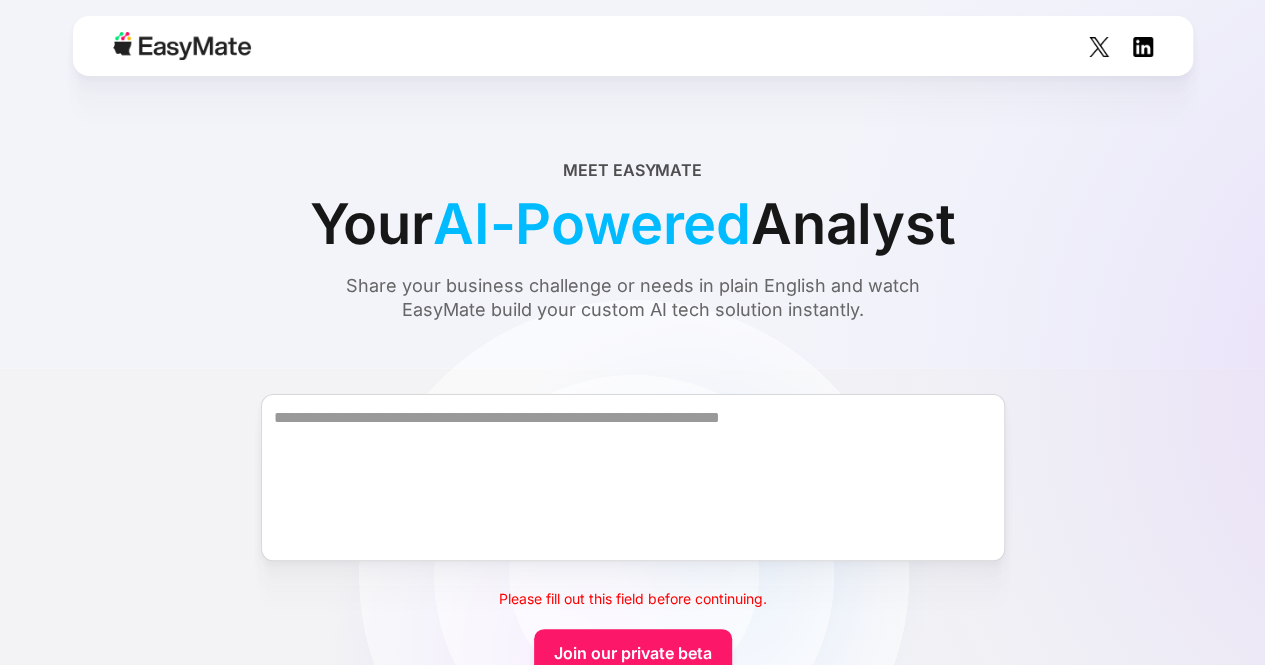 click at bounding box center [182, 46] 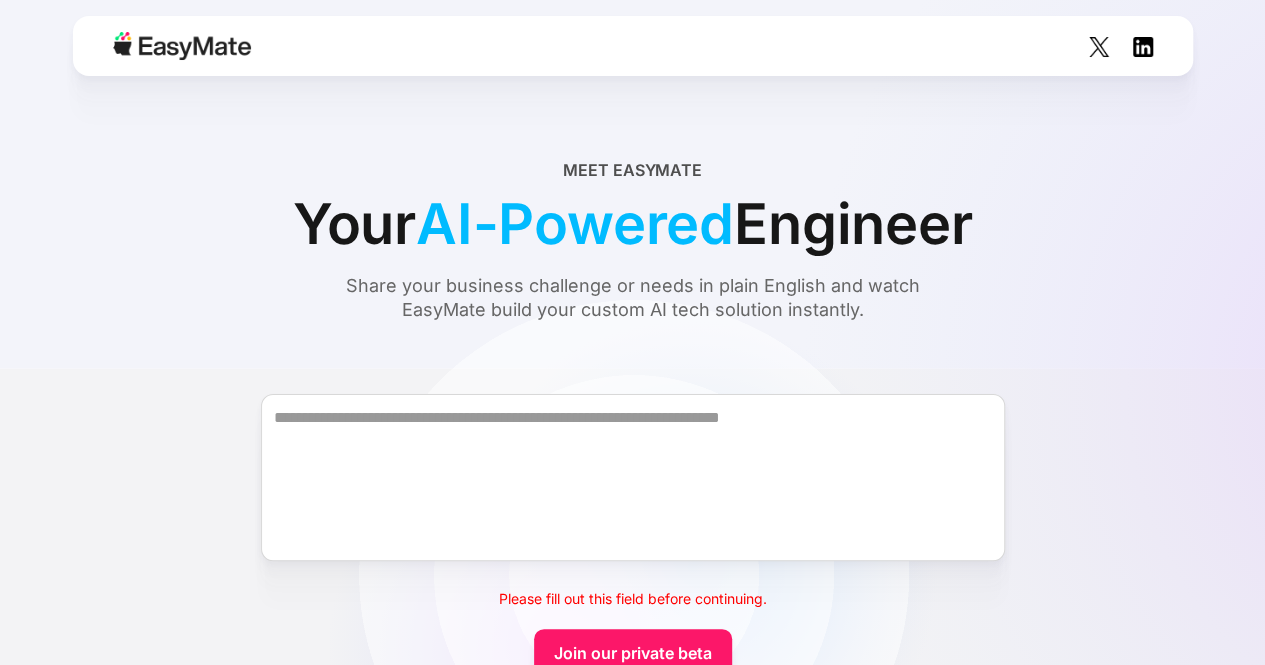 click at bounding box center (182, 46) 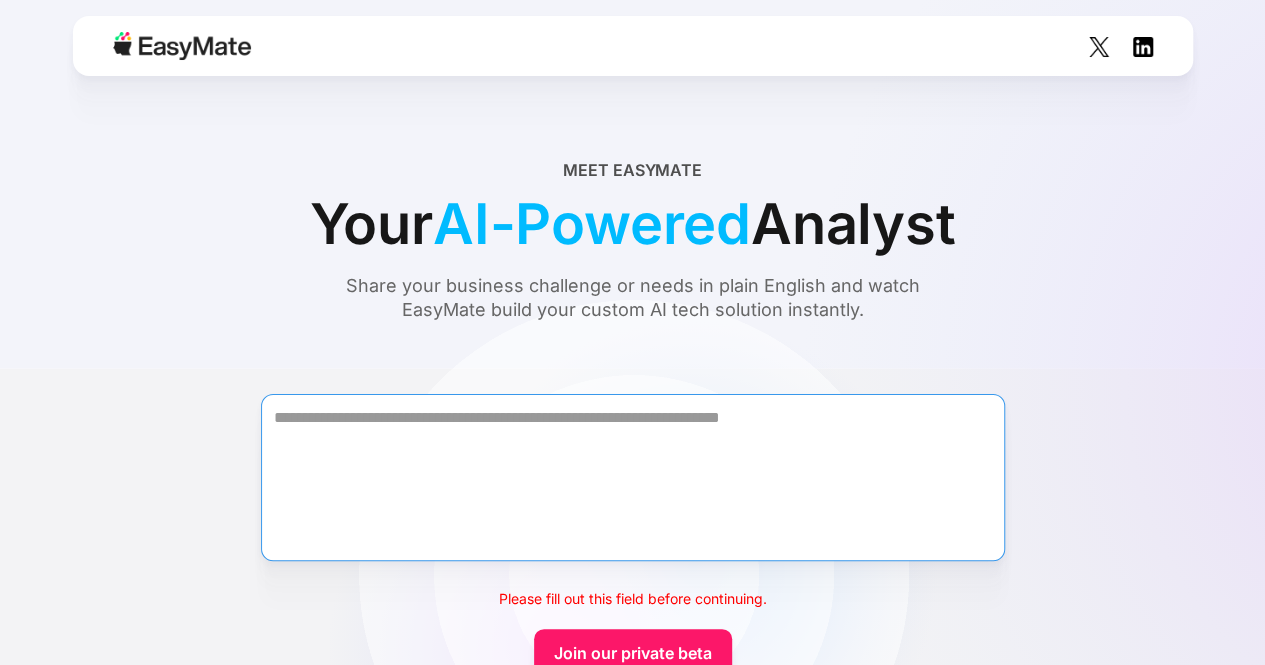 click at bounding box center (633, 477) 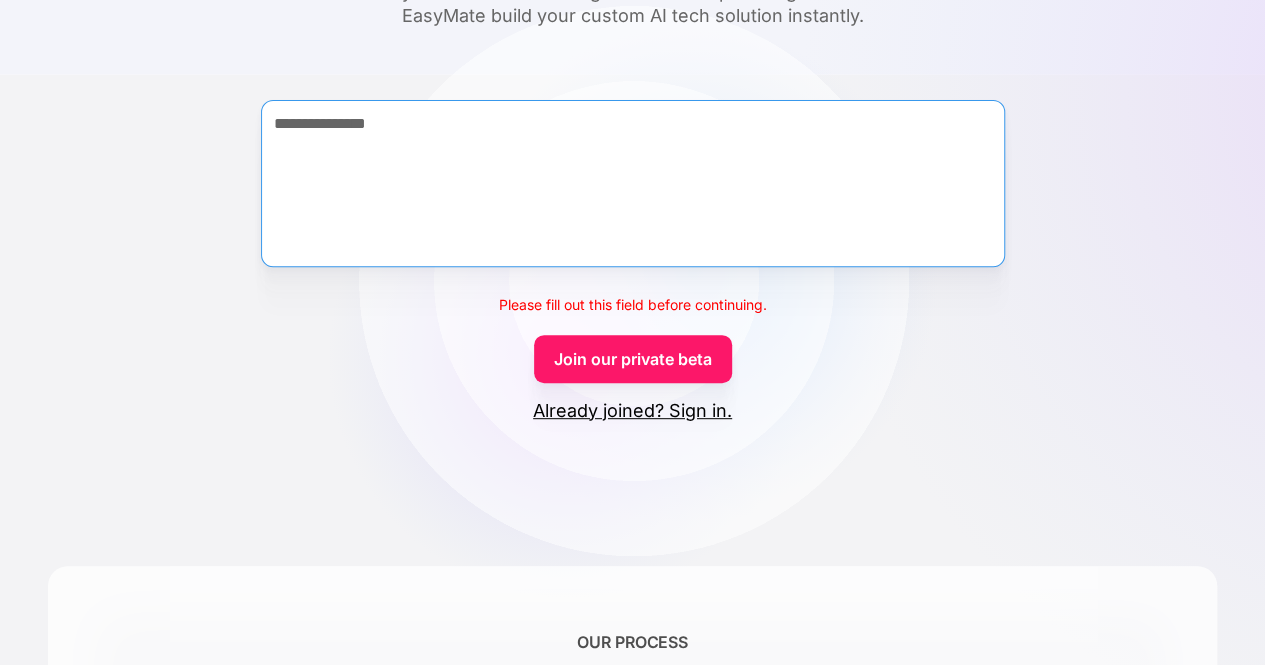 scroll, scrollTop: 300, scrollLeft: 0, axis: vertical 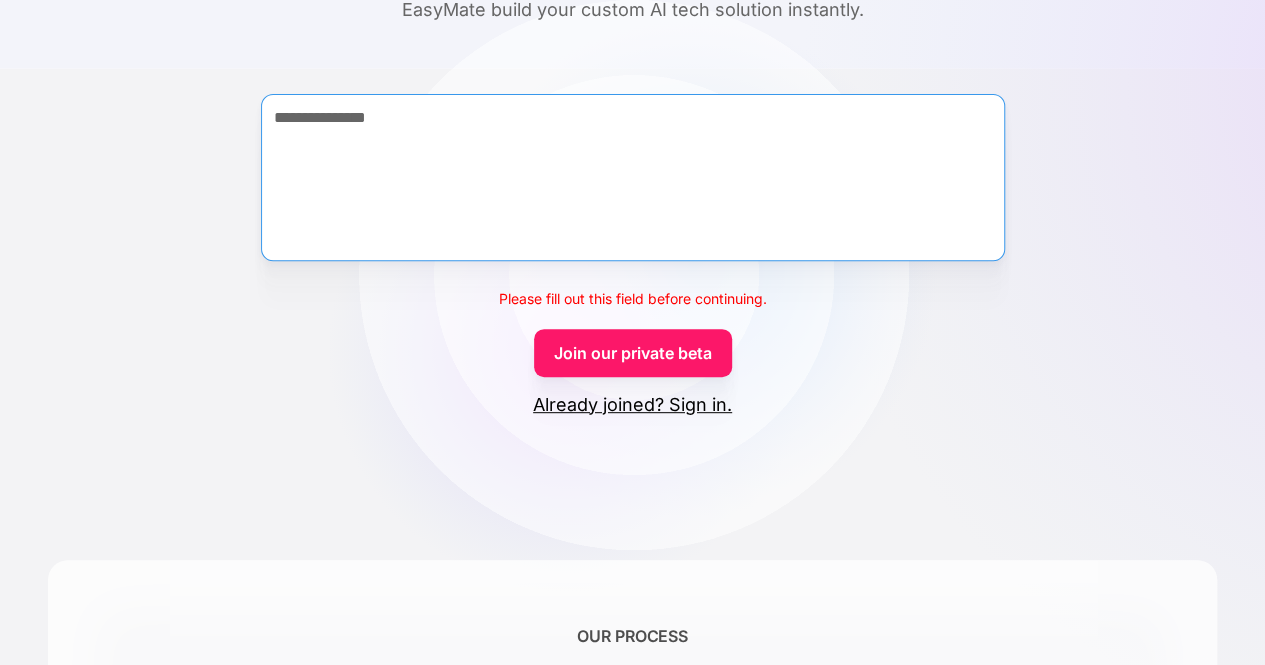 type on "**********" 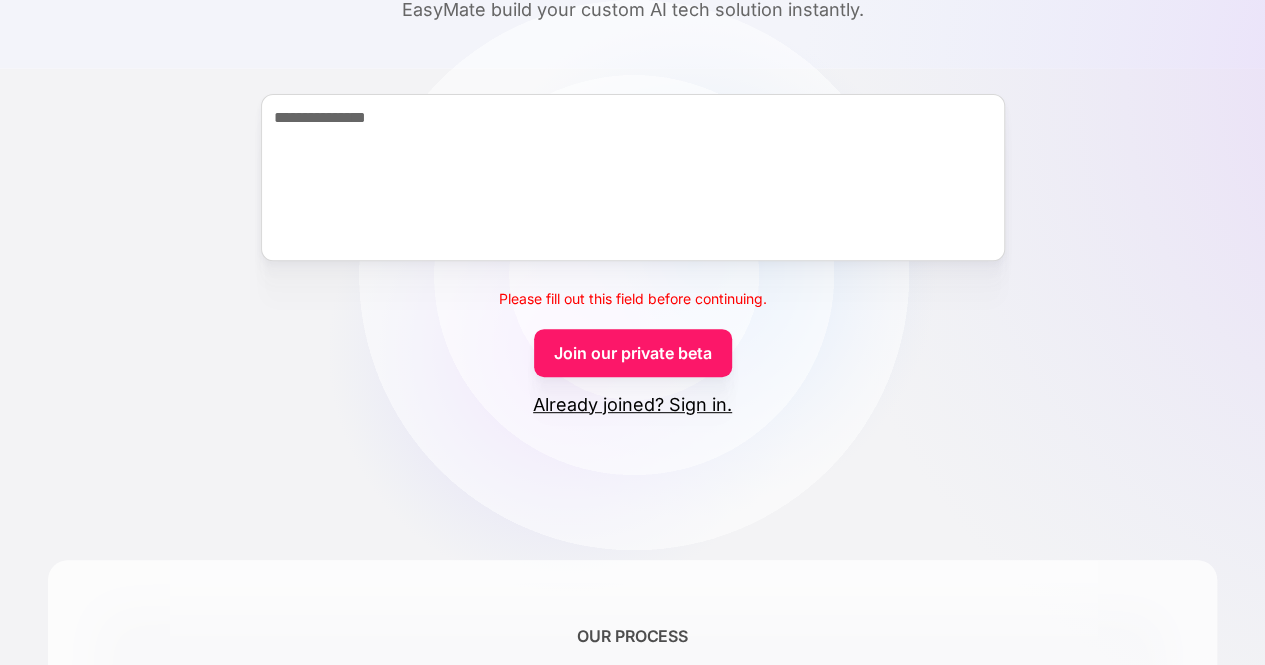 click on "Join our private beta" at bounding box center [633, 353] 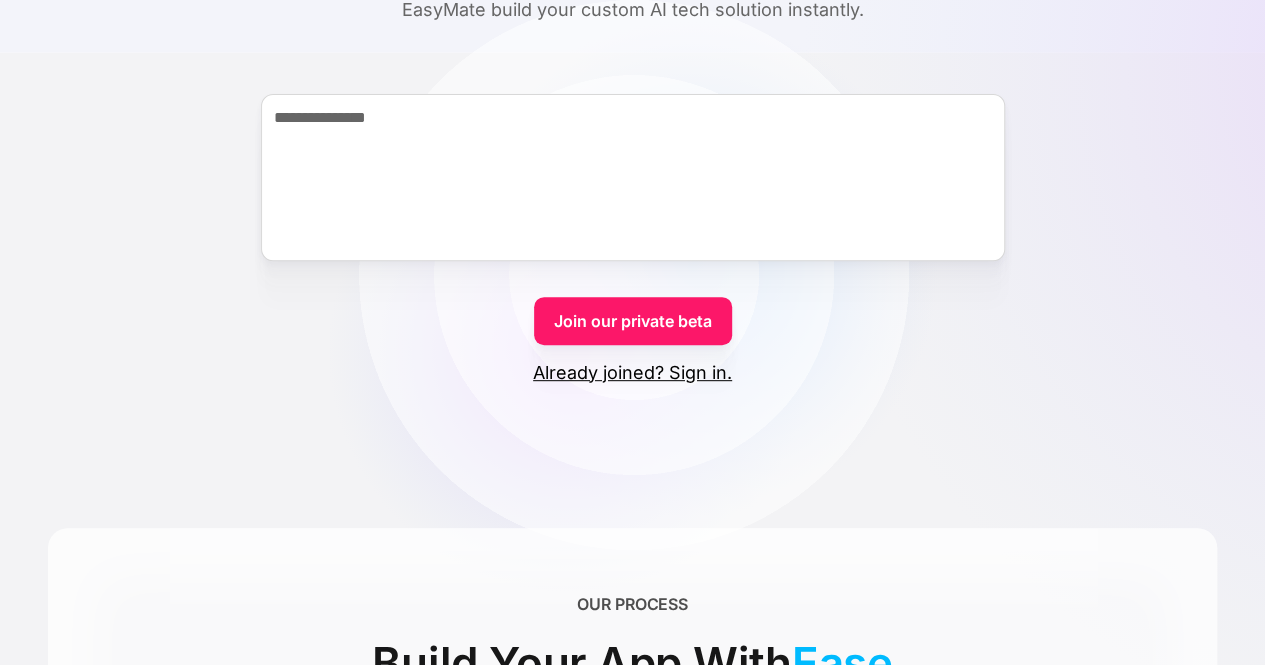 click on "Join our private beta" at bounding box center (633, 321) 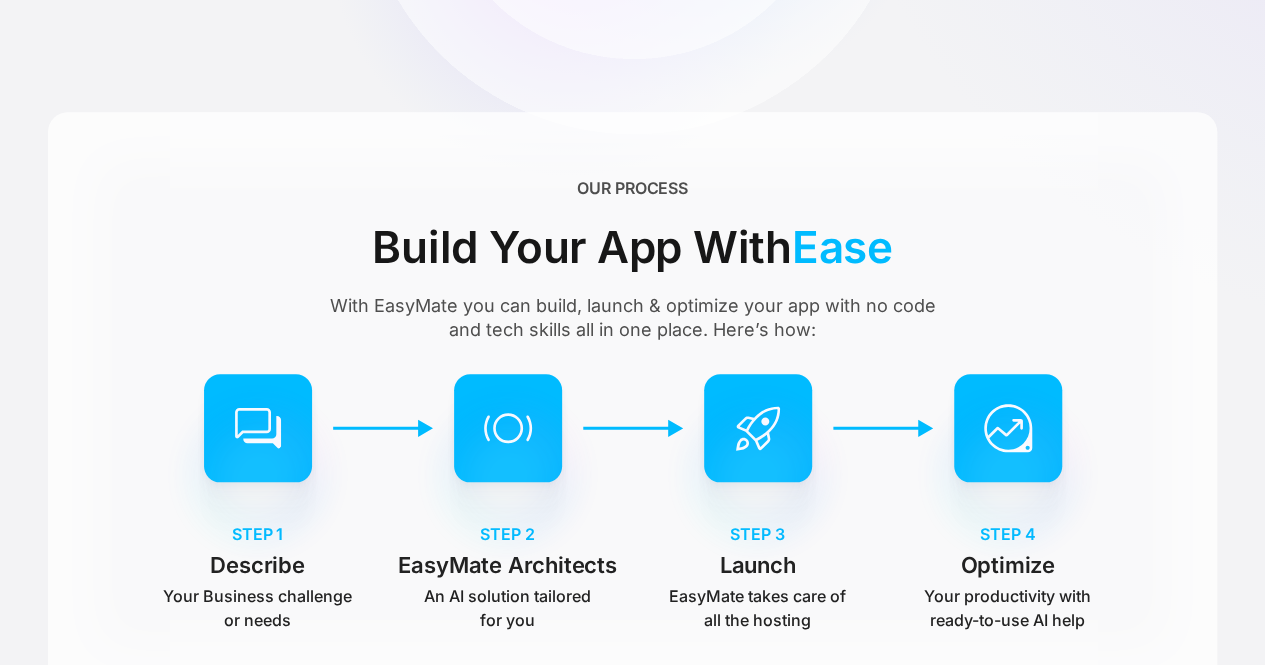 scroll, scrollTop: 900, scrollLeft: 0, axis: vertical 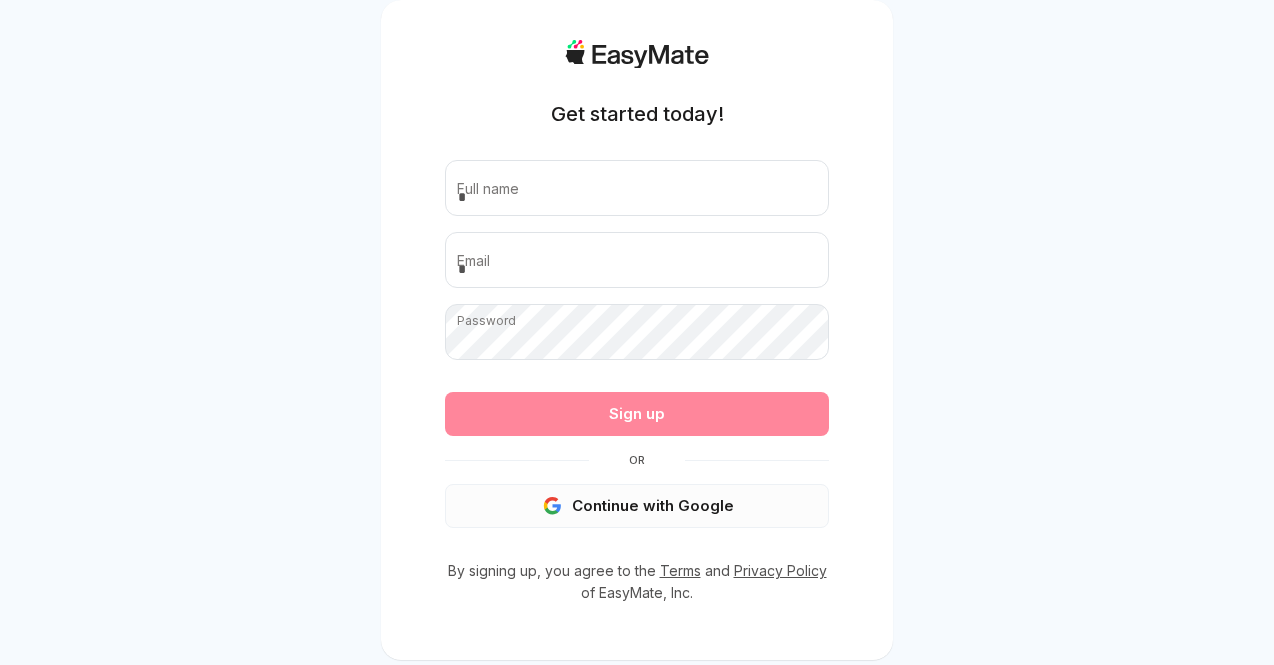 click on "Continue with Google" at bounding box center (637, 506) 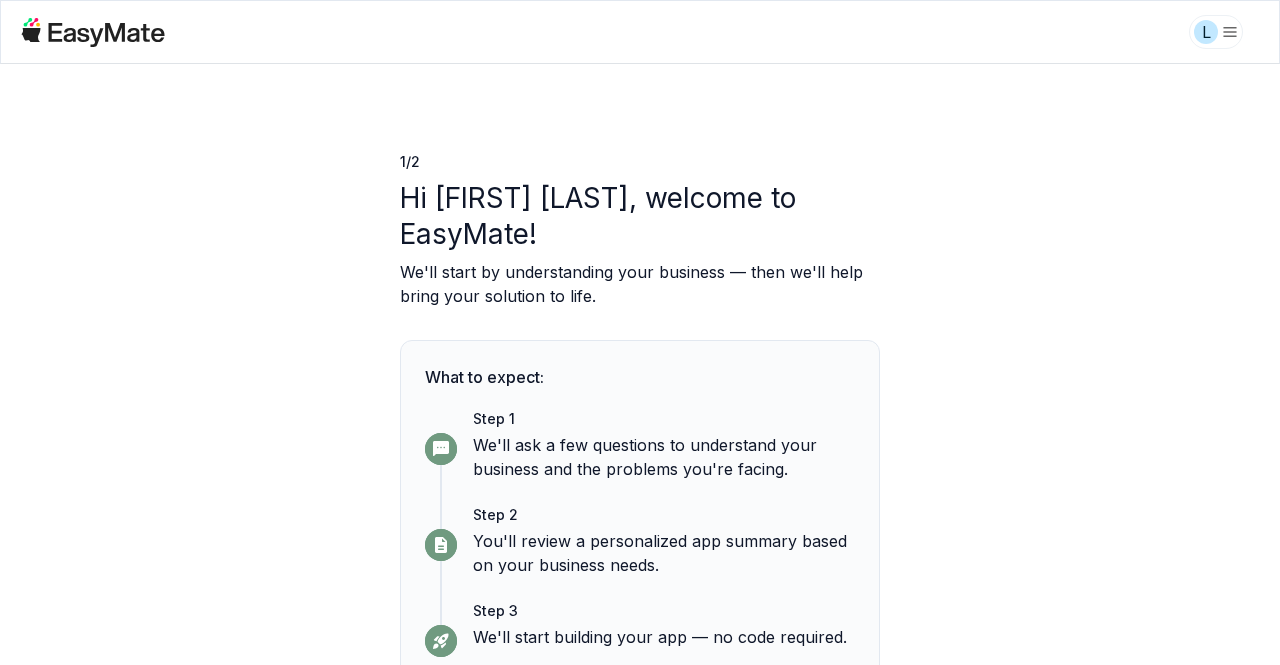 scroll, scrollTop: 0, scrollLeft: 0, axis: both 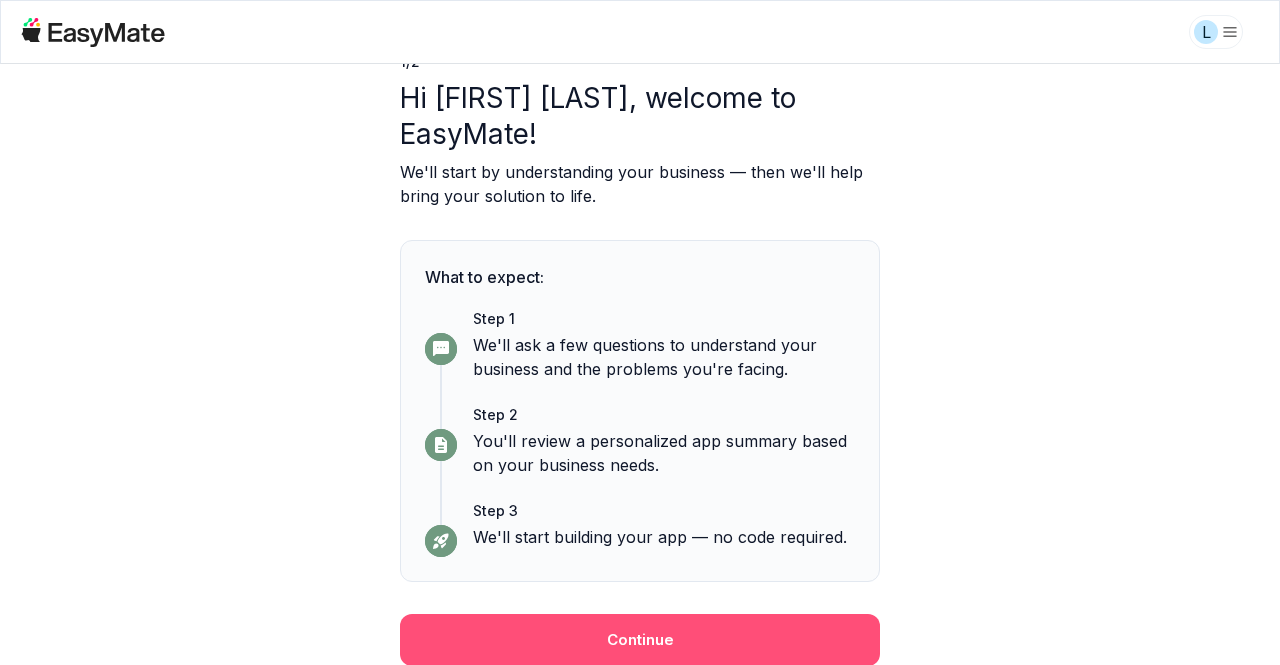click on "Continue" at bounding box center [640, 640] 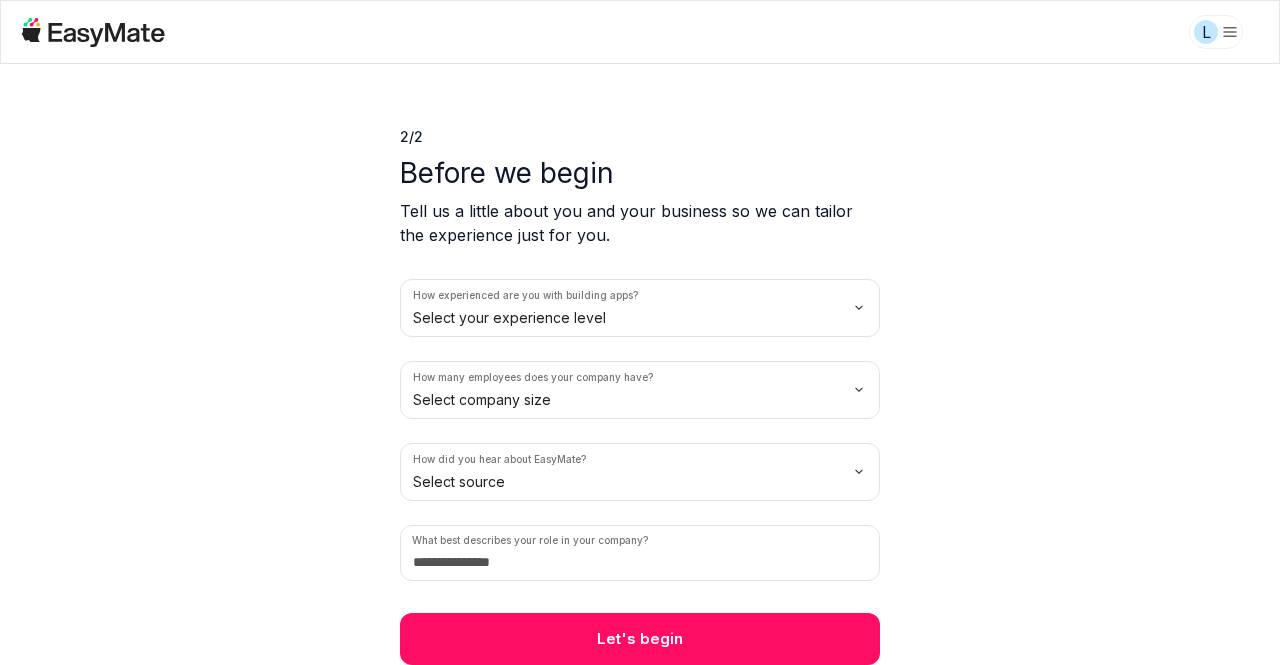 scroll, scrollTop: 22, scrollLeft: 0, axis: vertical 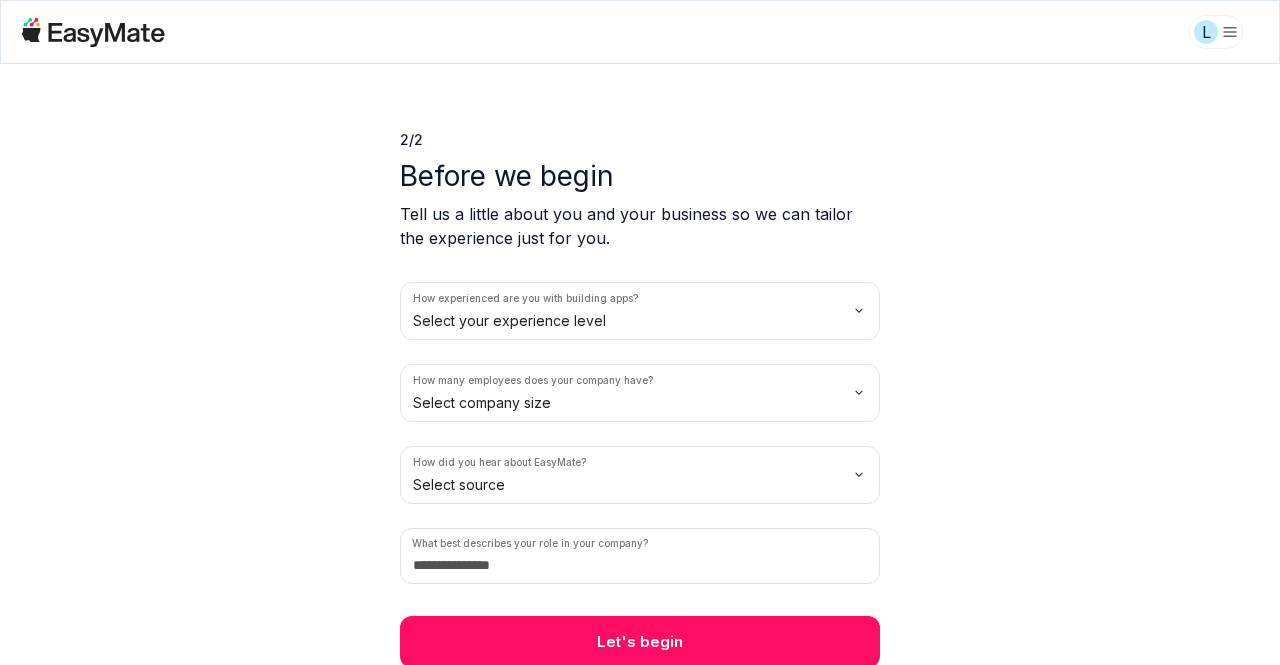 click on "L 2 / 2 Before we begin Tell us a little about you and your business so we can tailor the experience just for you. How experienced are you with building apps? Select your experience level How many employees does your company have? Select company size How did you hear about EasyMate? Select source What best describes your role in your company? Let's begin" at bounding box center [640, 332] 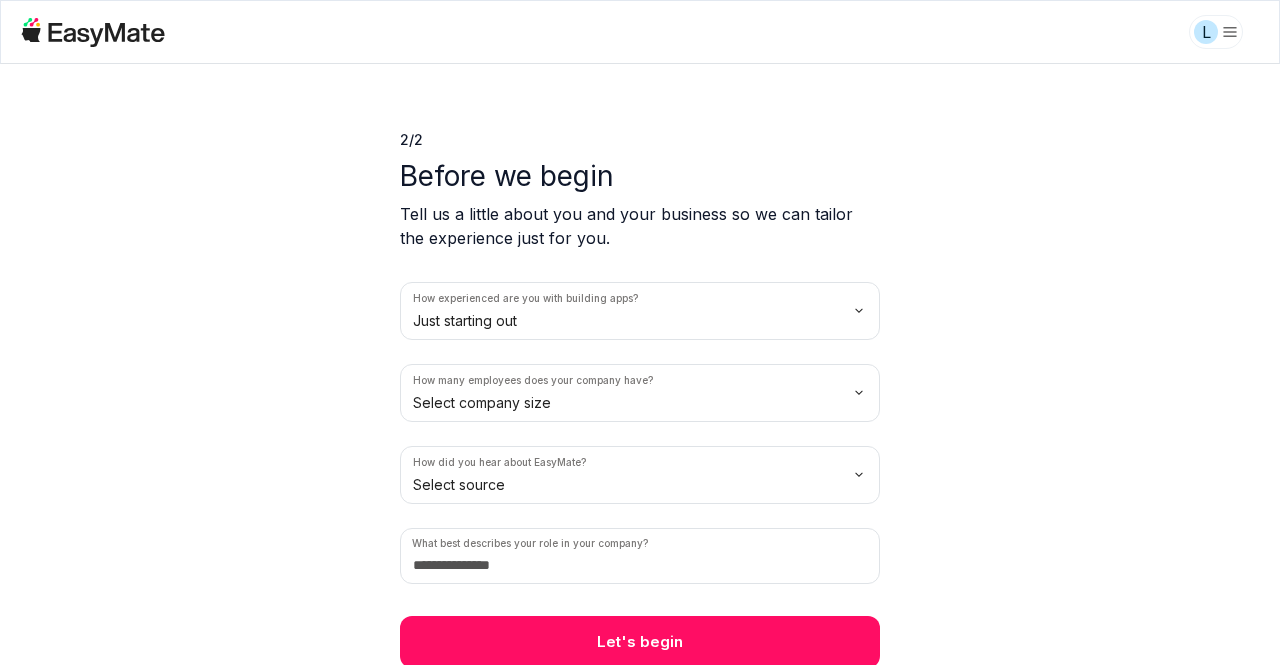 click on "L 2 / 2 Before we begin Tell us a little about you and your business so we can tailor the experience just for you. How experienced are you with building apps? Just starting out How many employees does your company have? Select company size How did you hear about EasyMate? Select source What best describes your role in your company? Let's begin" at bounding box center (640, 332) 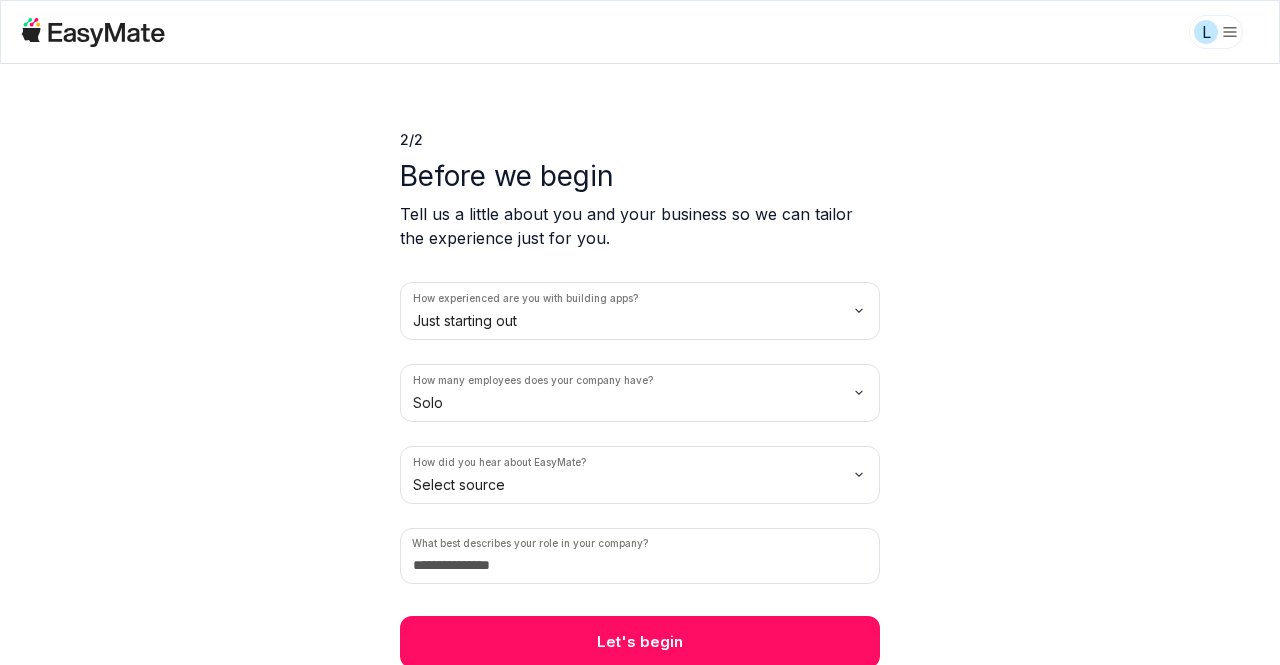 click on "L 2 / 2 Before we begin Tell us a little about you and your business so we can tailor the experience just for you. How experienced are you with building apps? Just starting out How many employees does your company have? Solo How did you hear about EasyMate? Select source What best describes your role in your company? Let's begin" at bounding box center (640, 332) 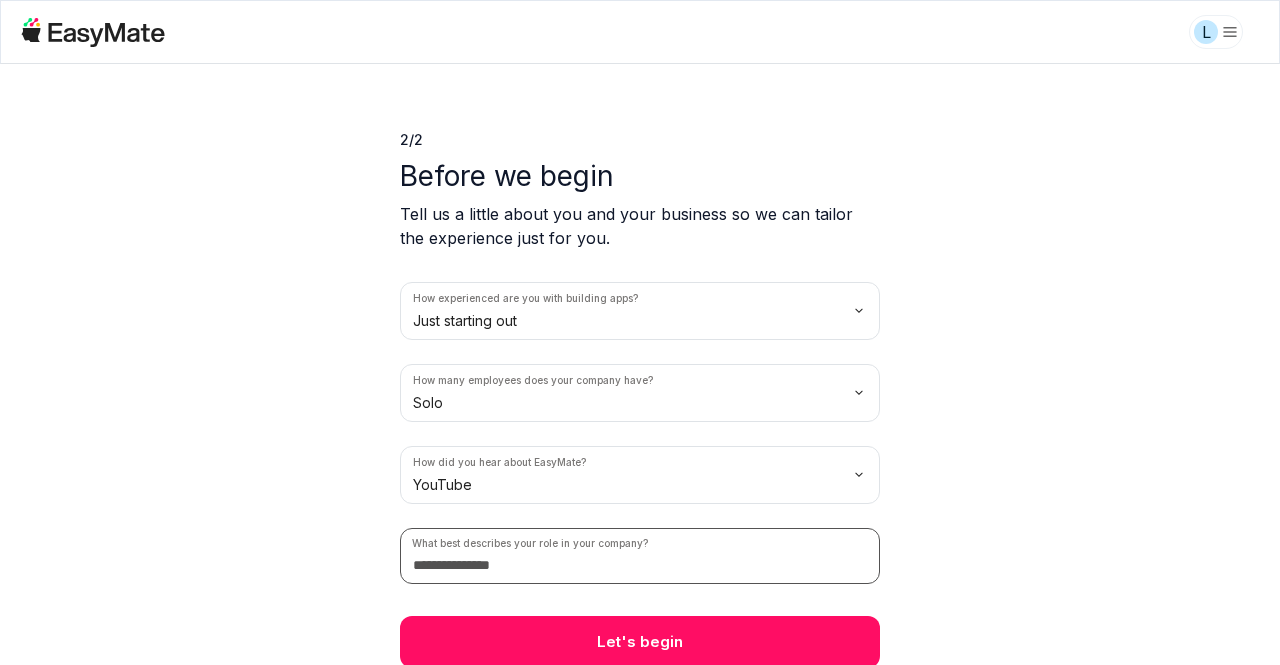 click at bounding box center (640, 556) 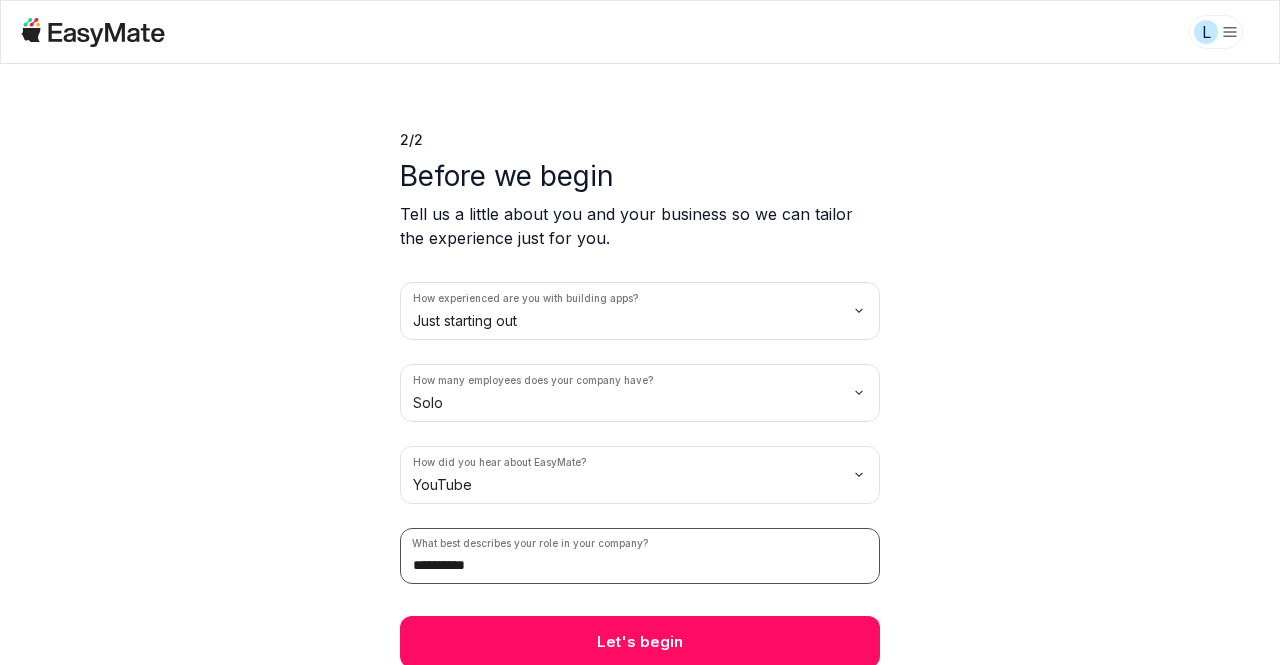 drag, startPoint x: 527, startPoint y: 561, endPoint x: 331, endPoint y: 539, distance: 197.23083 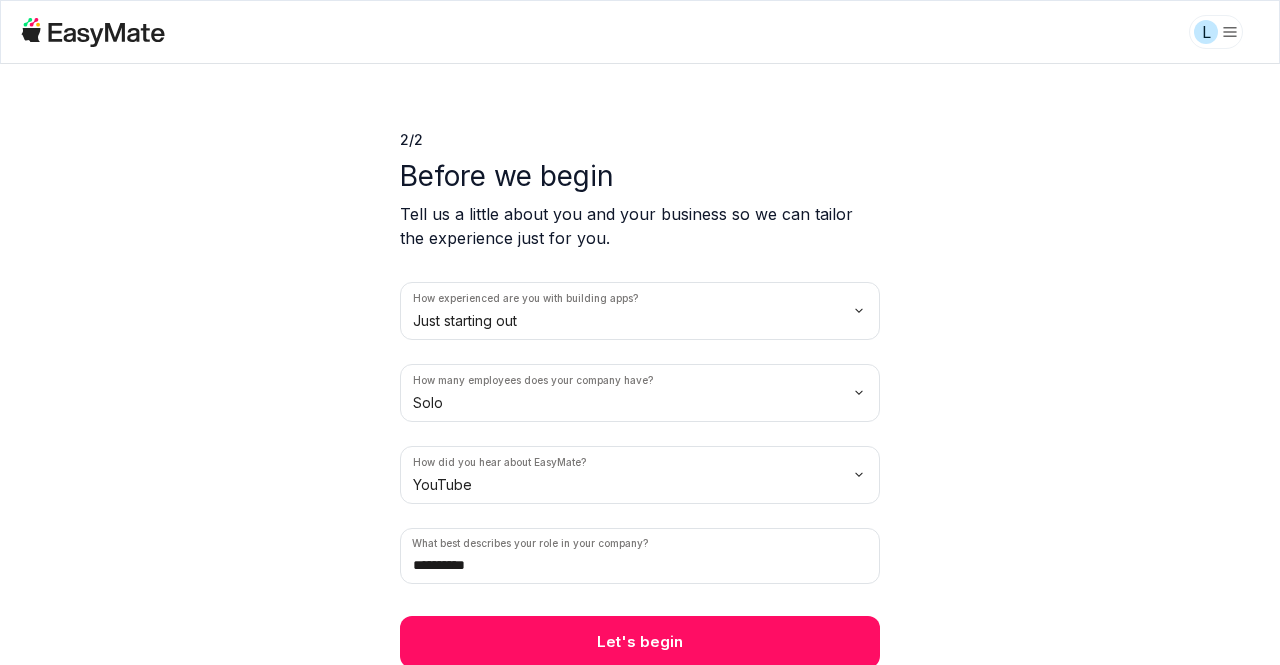 click on "**********" at bounding box center (640, 364) 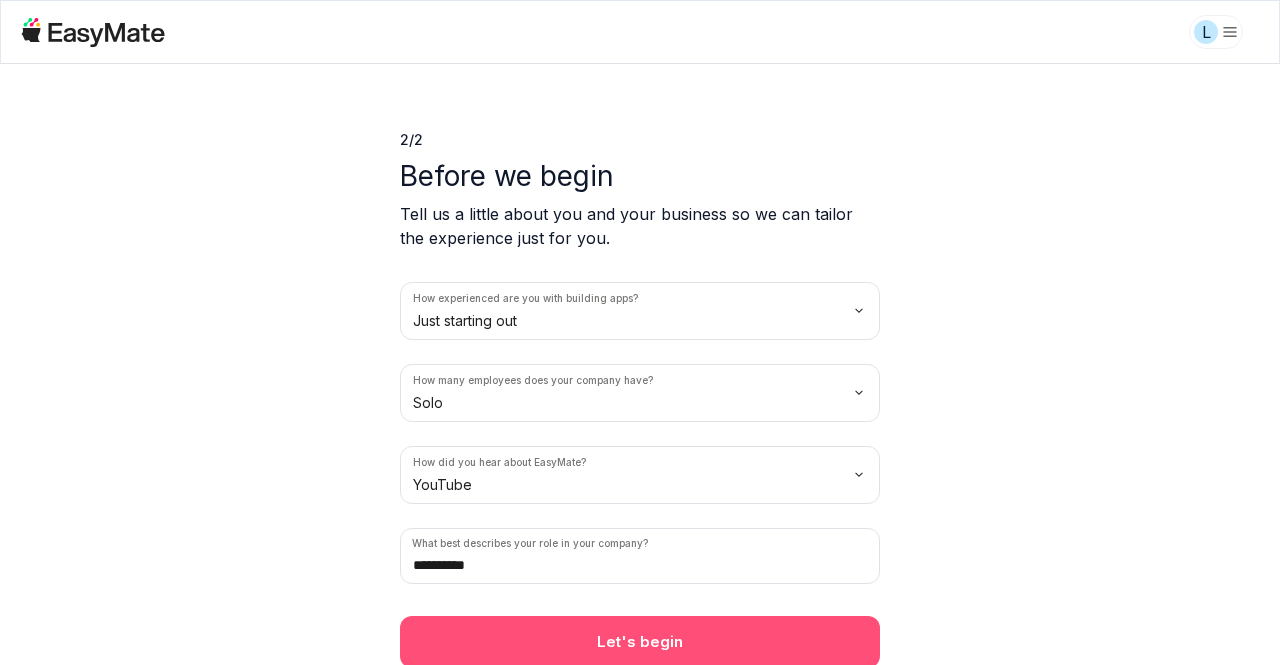 click on "Let's begin" at bounding box center (640, 642) 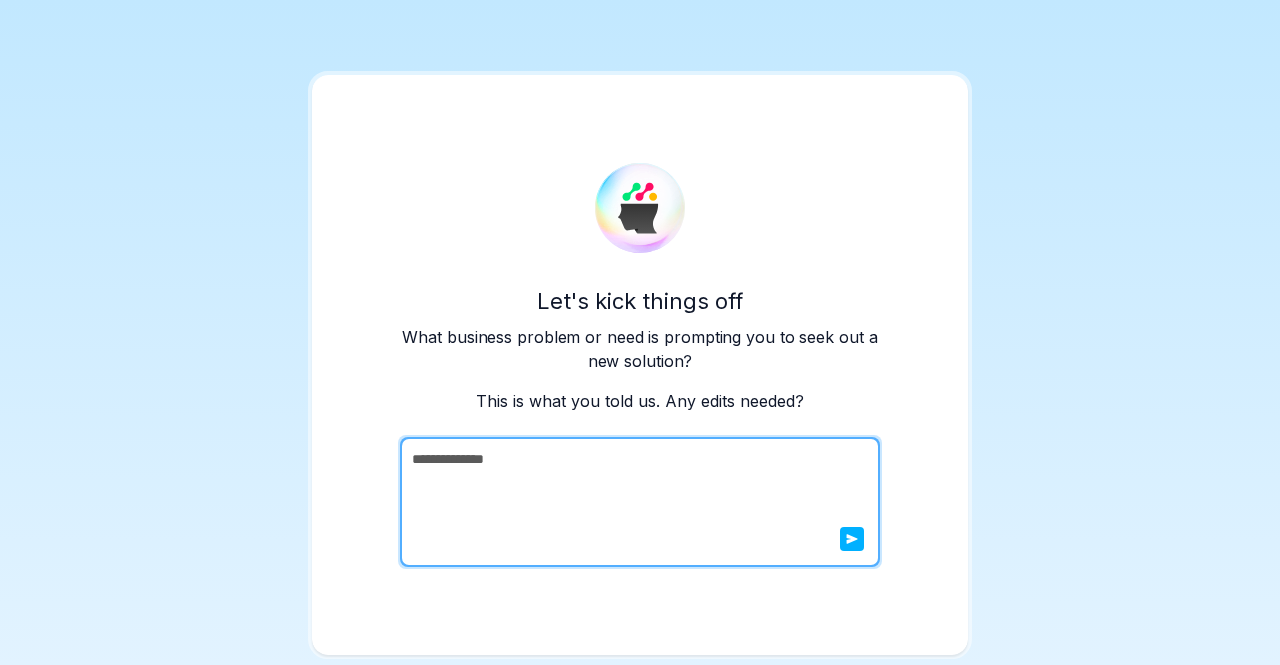 scroll, scrollTop: 0, scrollLeft: 0, axis: both 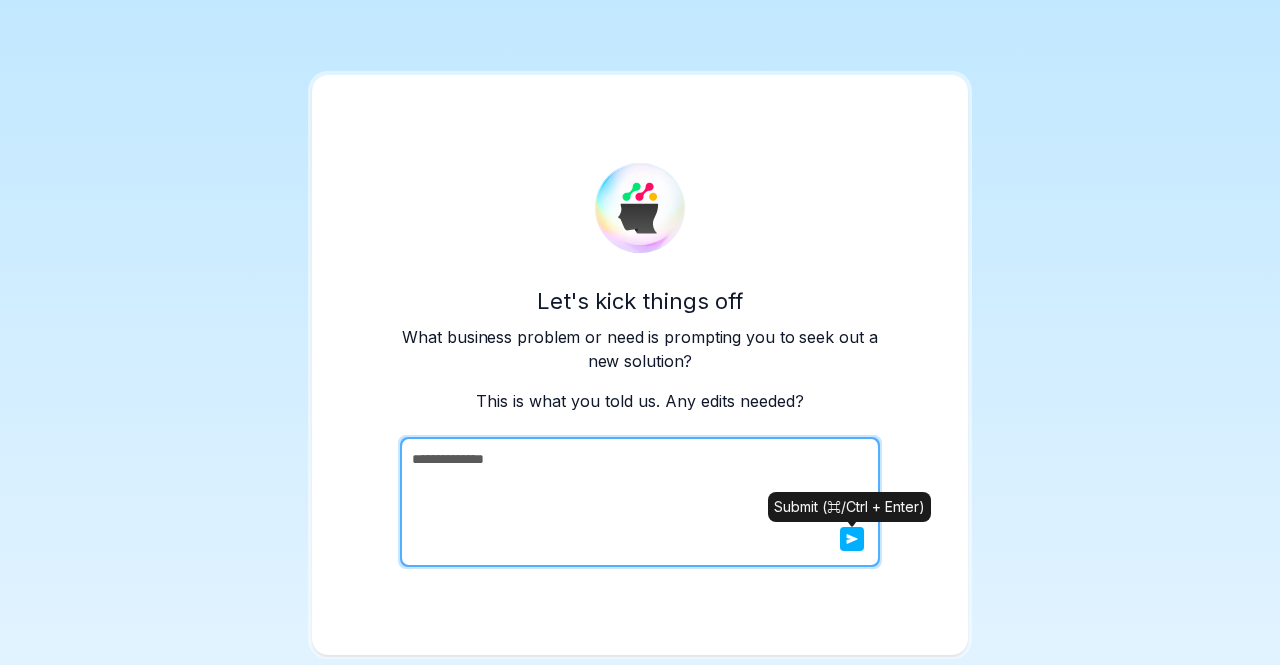 click 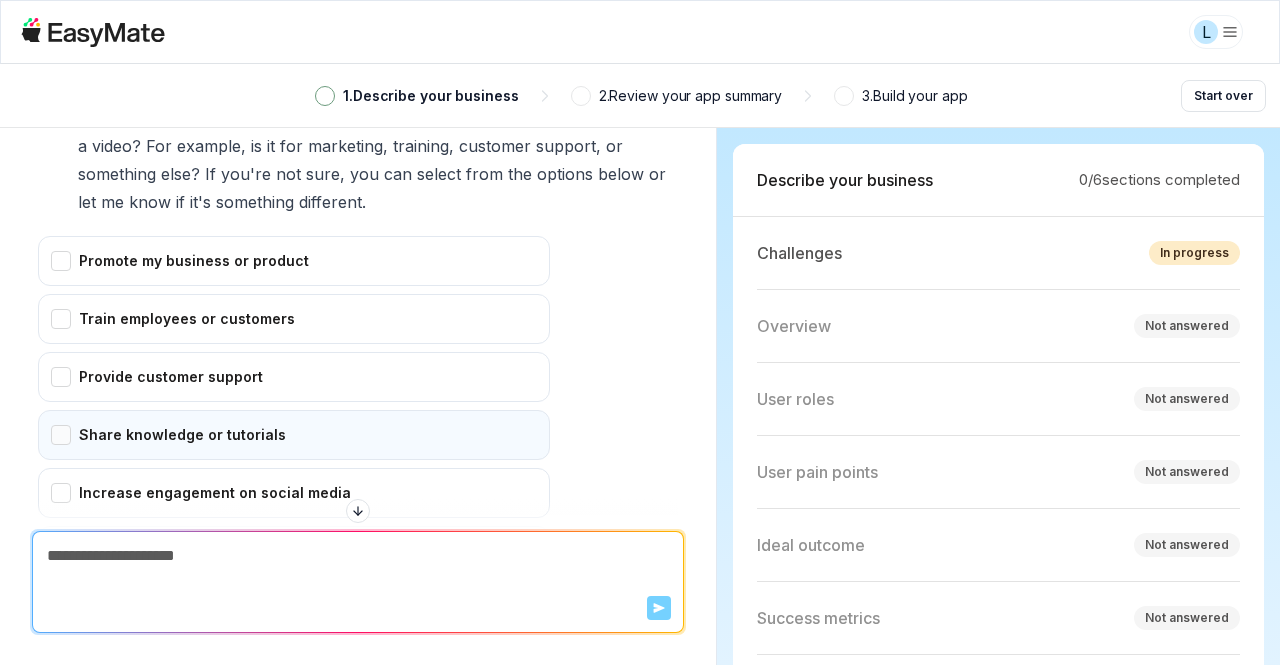 scroll, scrollTop: 0, scrollLeft: 0, axis: both 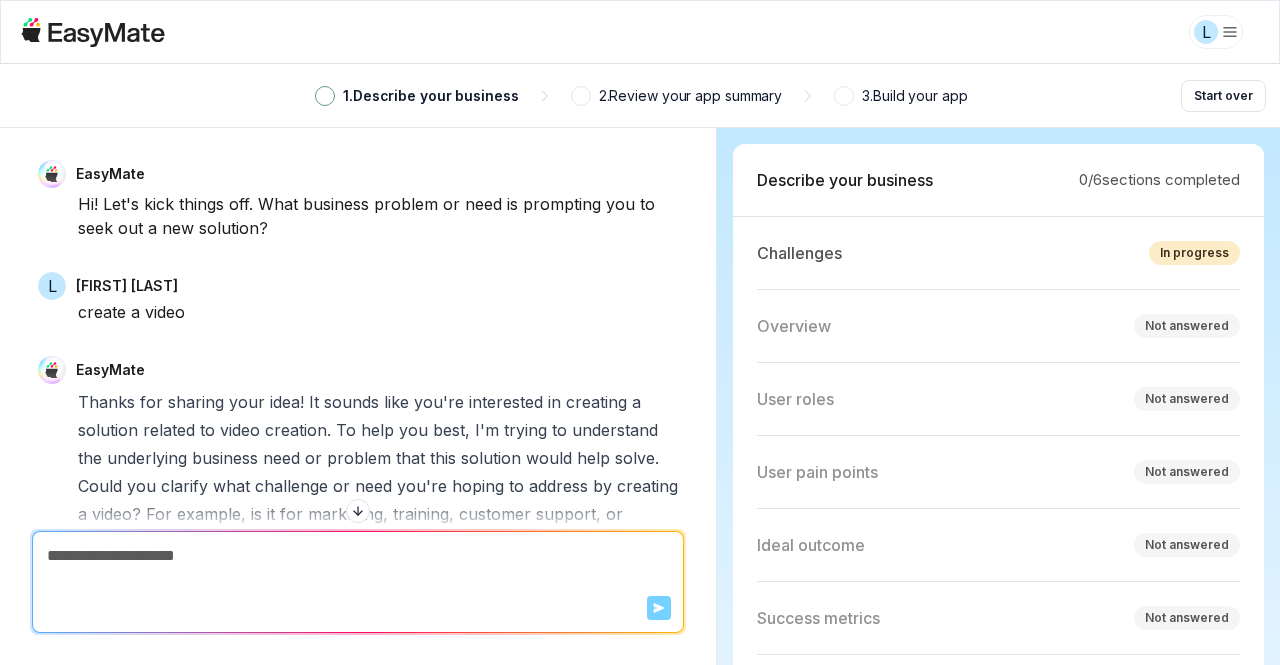 click 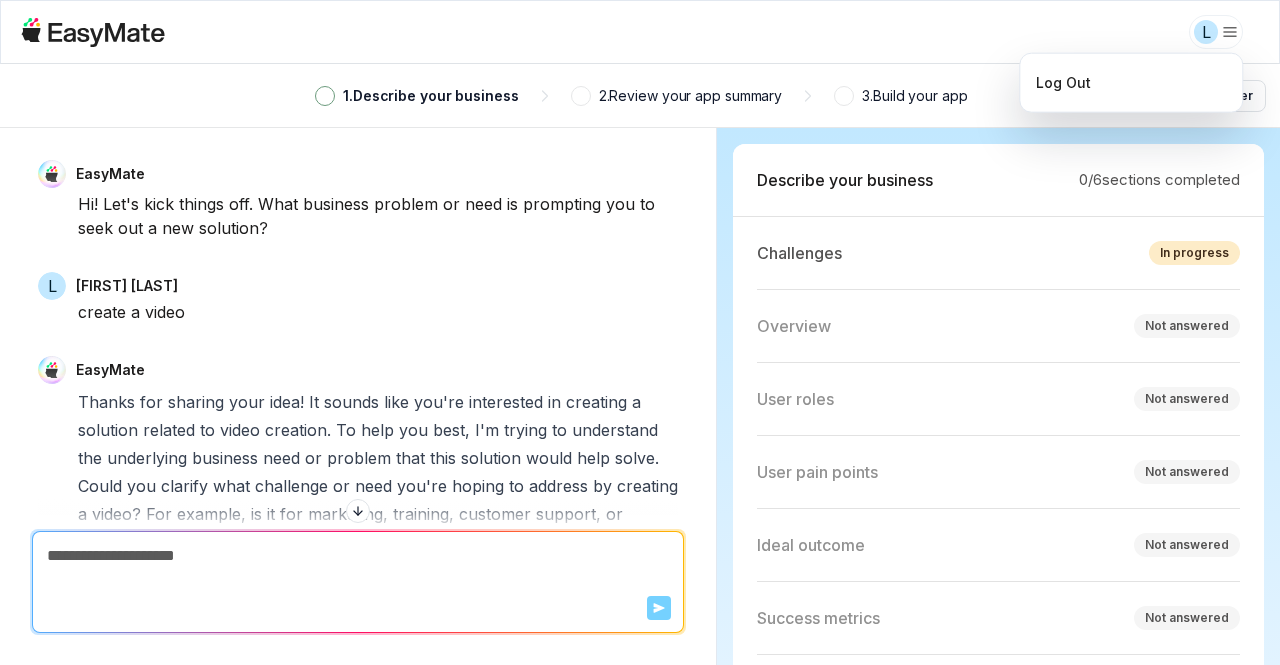 click on "L 1 .  Describe your business 2 .  Review your app summary 3 .  Build your app Start over EasyMate Hi! Let's kick things off. What business problem or need is prompting you to seek out a new solution? L Luis Felipe create a video EasyMate Thanks   for   sharing   your   idea!   It   sounds   like   you're   interested   in   creating   a   solution   related   to   video   creation.   To   help   you   best,   I'm   trying   to   understand   the   underlying   business   need   or   problem   that   this   solution   would   help   solve.   Could   you   clarify   what   challenge   or   need   you're   hoping   to   address   by   creating   a   video?   For   example,   is   it   for   marketing,   training,   customer   support,   or   something   else?   If   you're   not   sure,   you   can   select   from   the   options   below   or   let   me   know   if   it's   something   different. Promote my business or product Train employees or customers Provide customer support Share knowledge or tutorials 0" at bounding box center (640, 332) 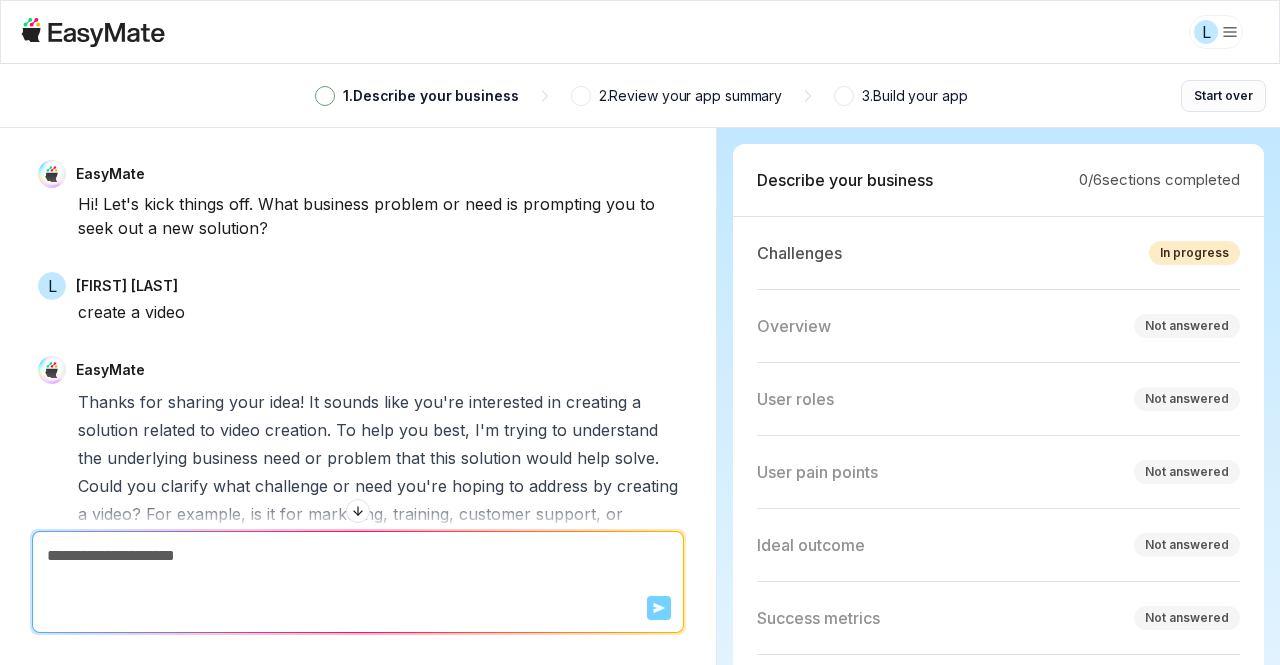 click on "Start over" at bounding box center [1223, 96] 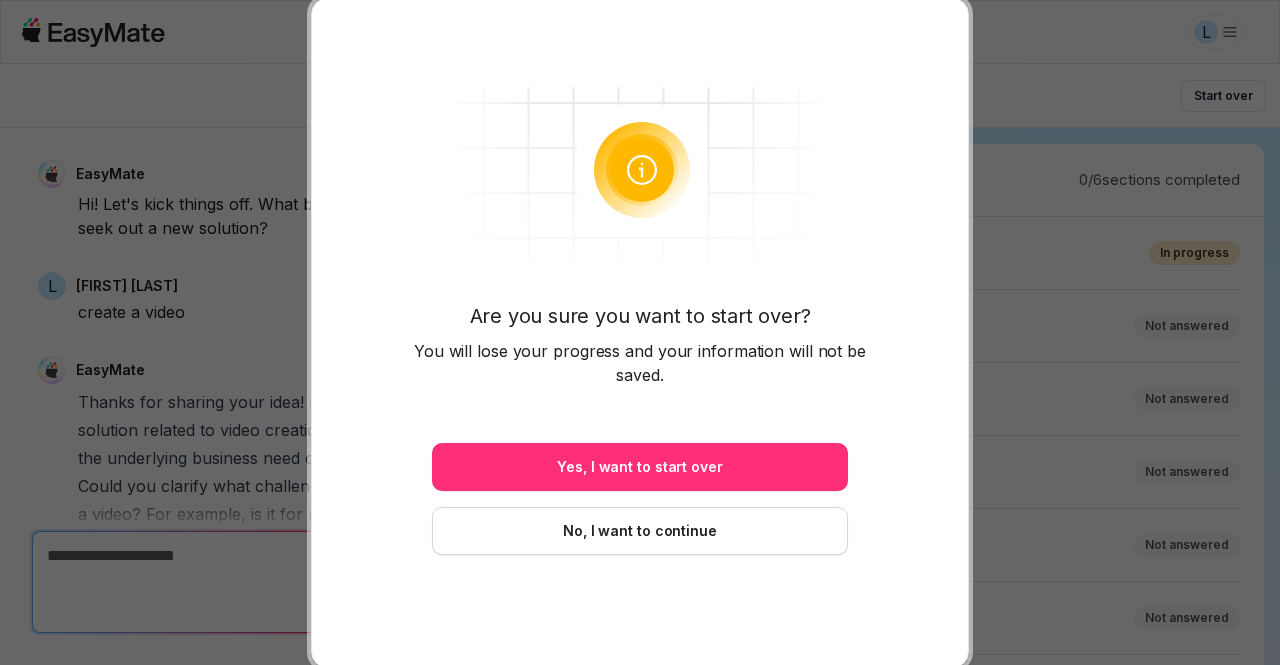 click on "Yes, I want to start over" at bounding box center [640, 467] 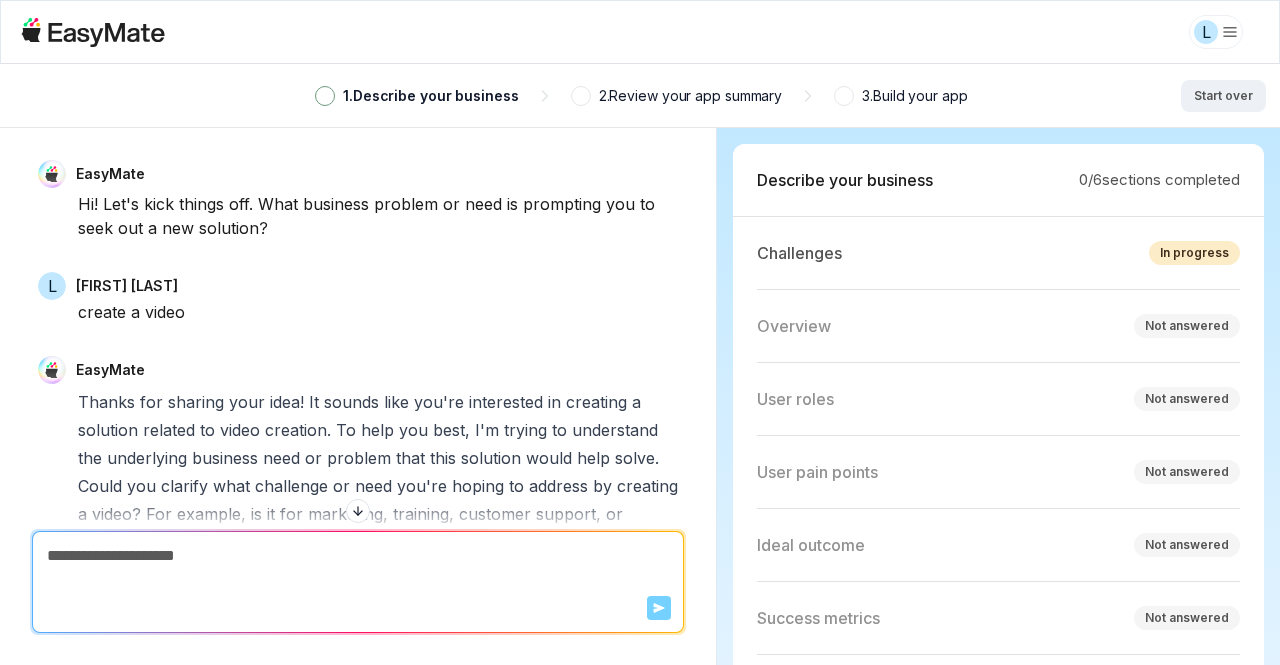 type on "*" 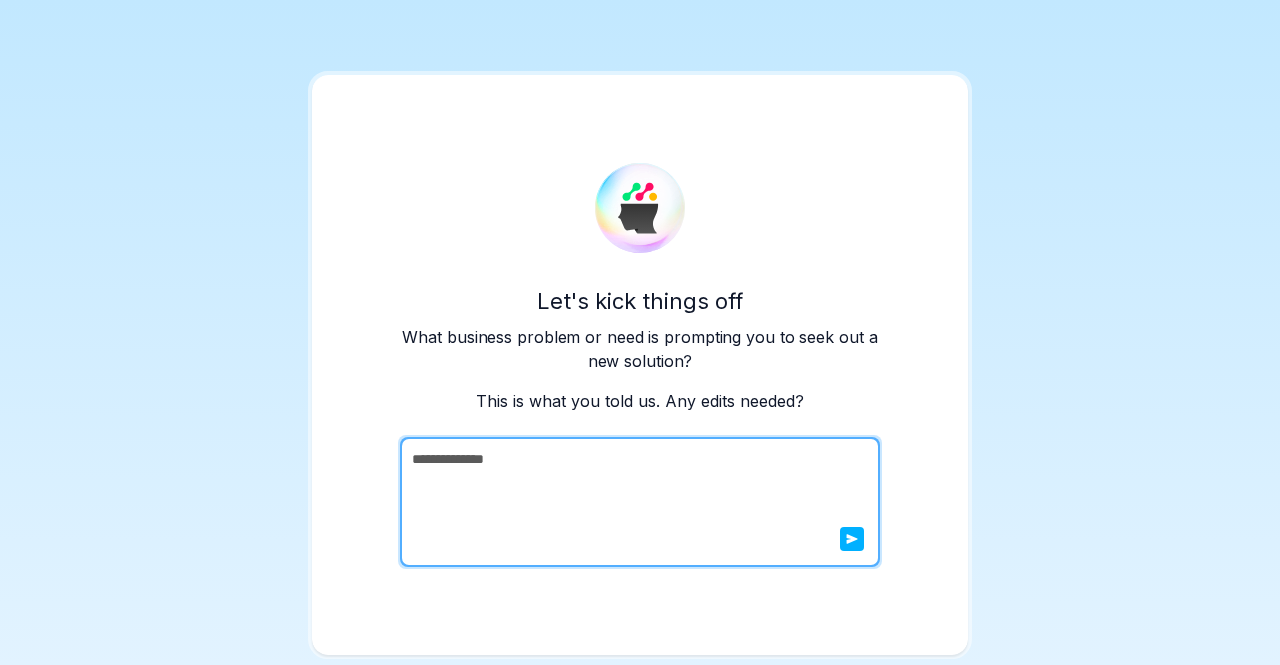 click on "**********" at bounding box center [638, 502] 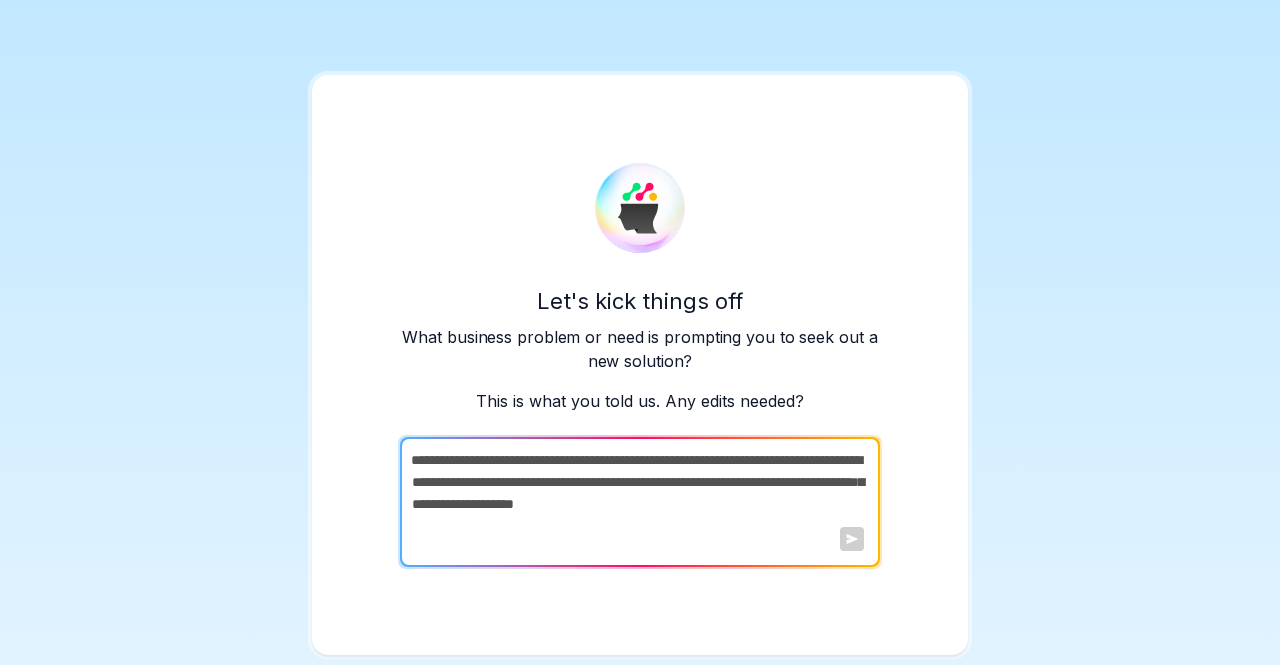 paste on "**********" 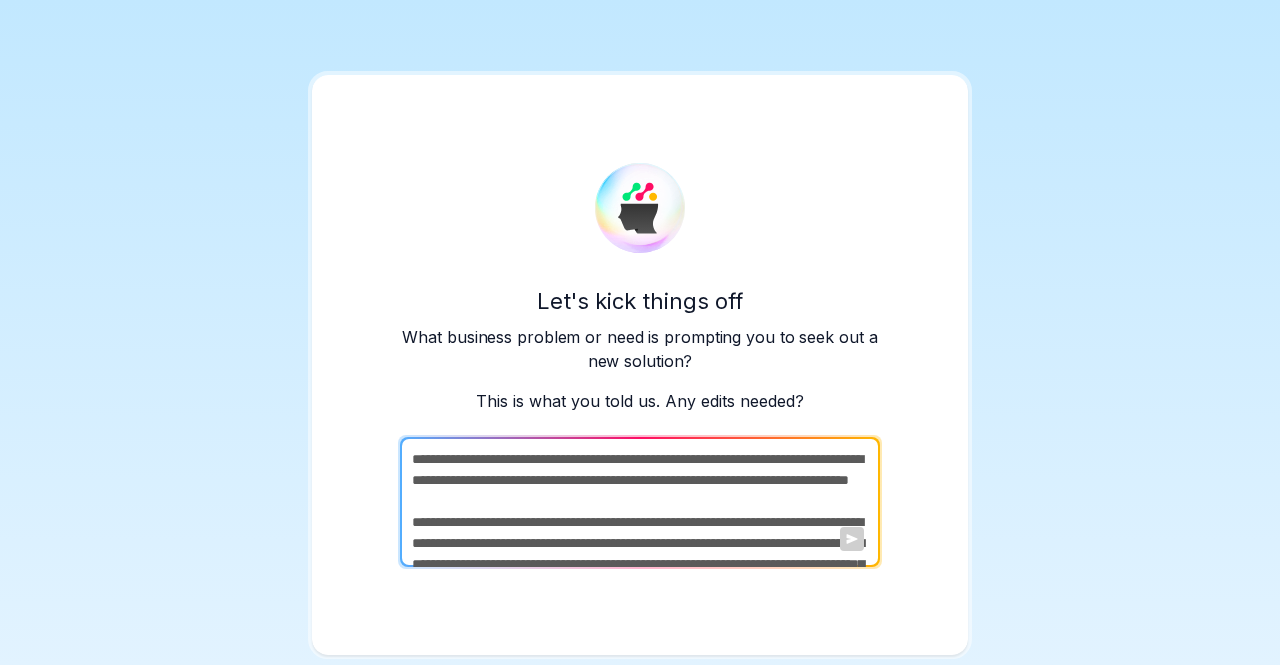 scroll, scrollTop: 720, scrollLeft: 0, axis: vertical 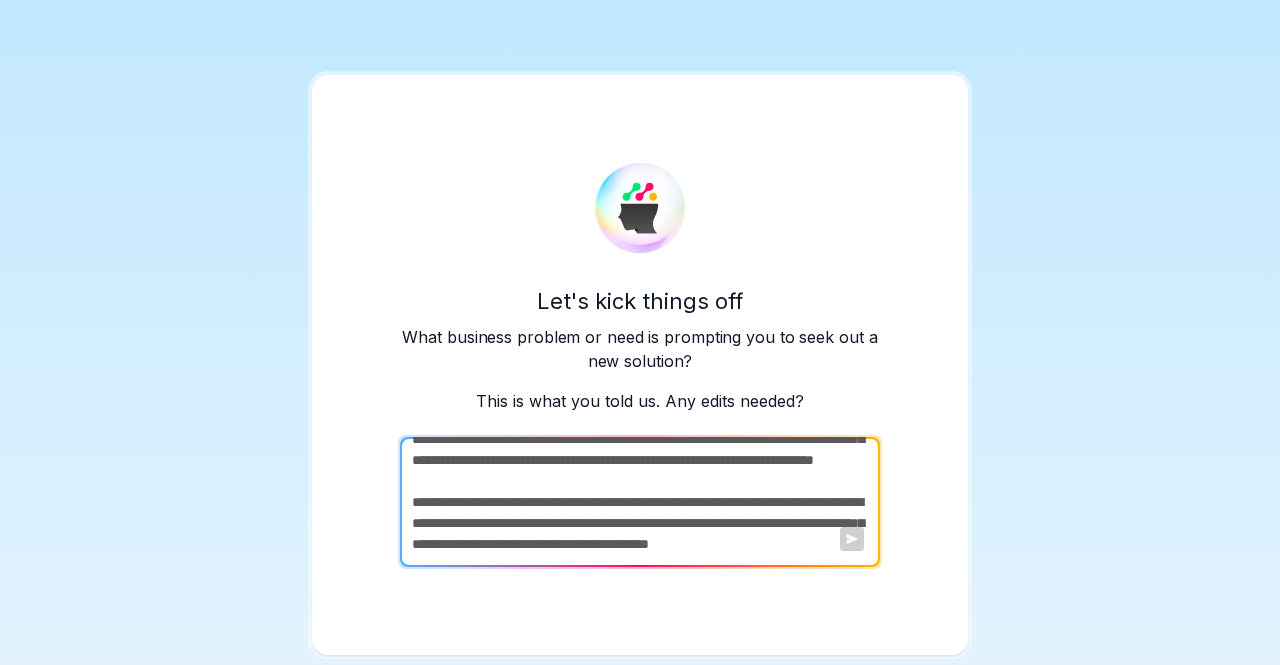 drag, startPoint x: 411, startPoint y: 475, endPoint x: 494, endPoint y: 605, distance: 154.23683 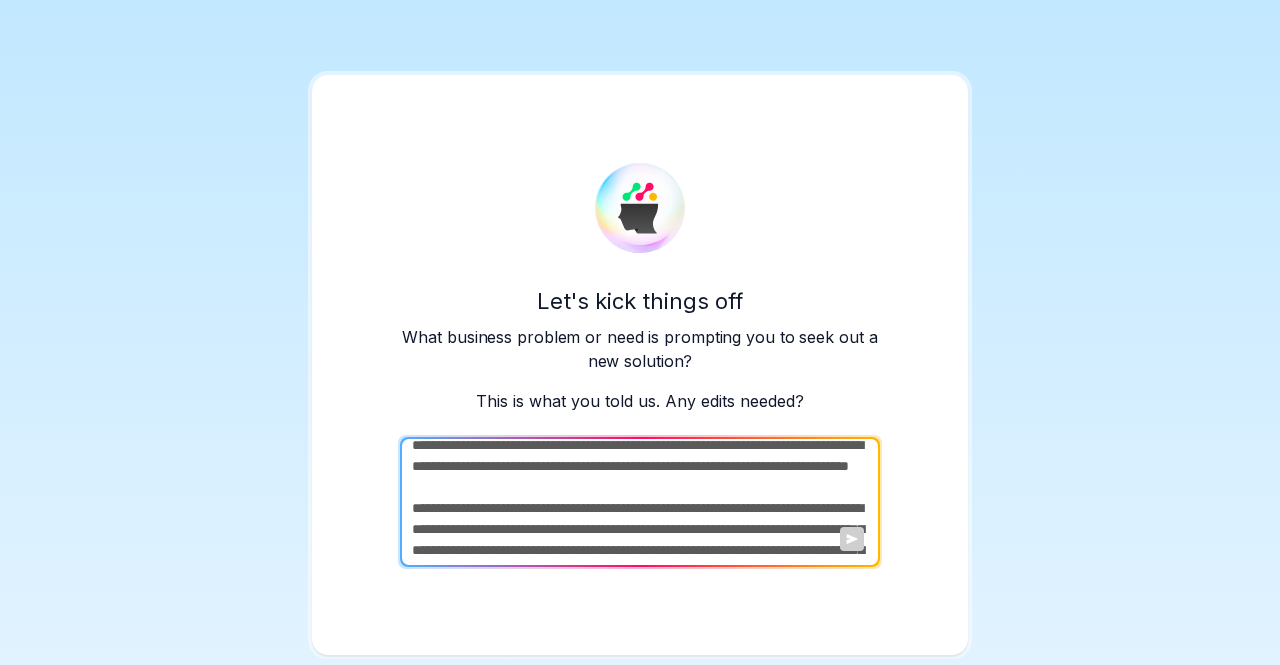 scroll, scrollTop: 0, scrollLeft: 0, axis: both 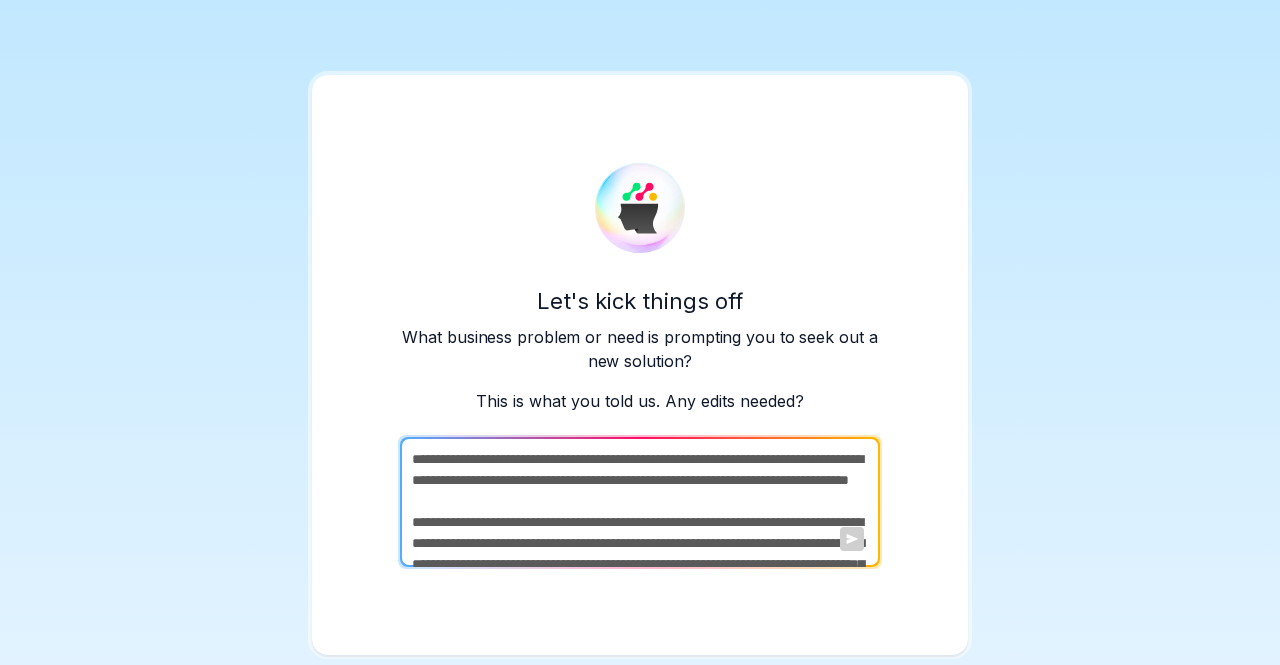 click at bounding box center (638, 502) 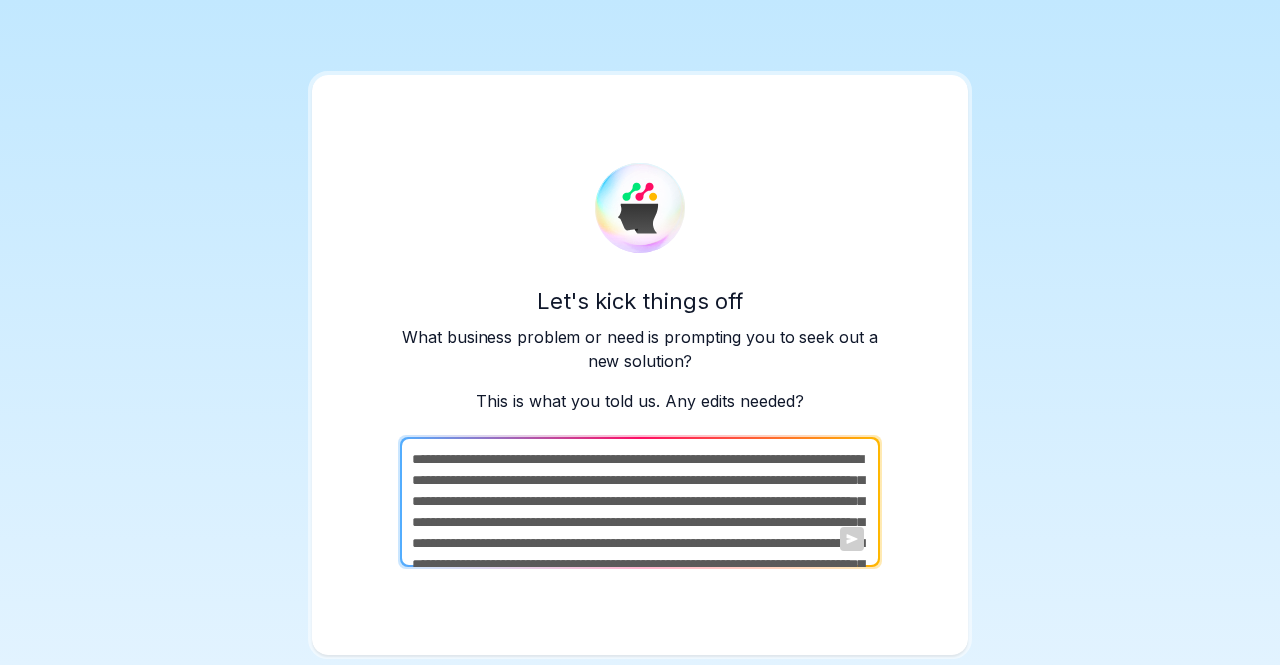 click at bounding box center (638, 502) 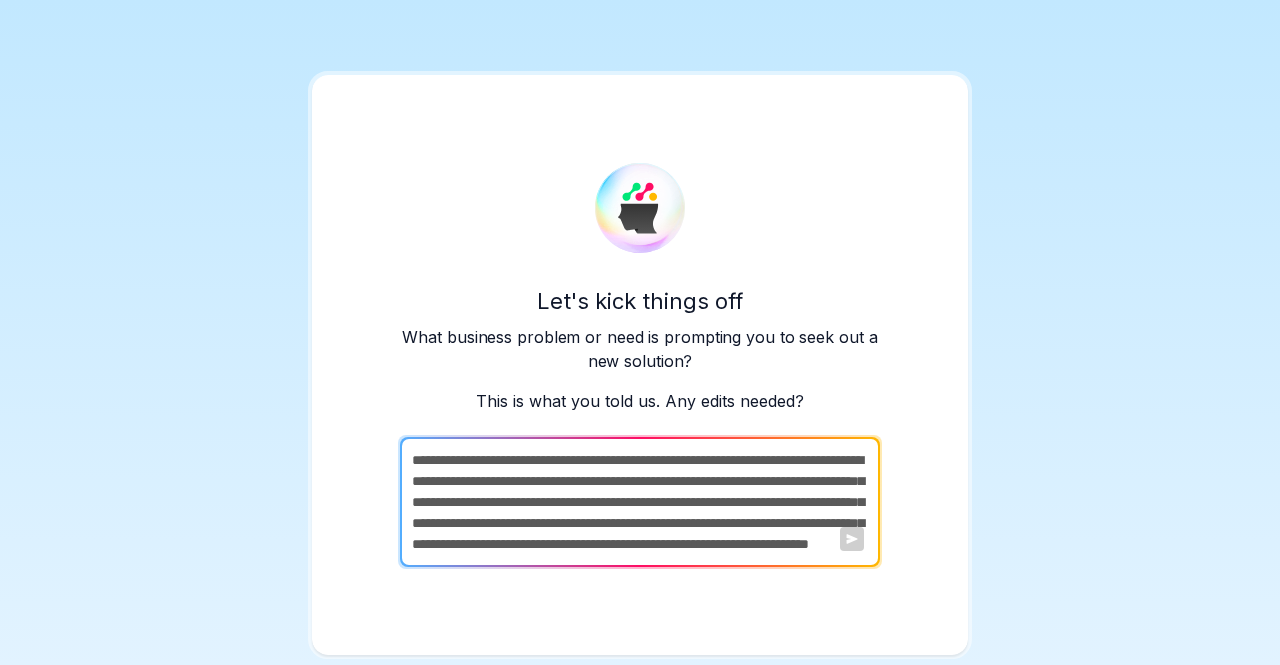 scroll, scrollTop: 503, scrollLeft: 0, axis: vertical 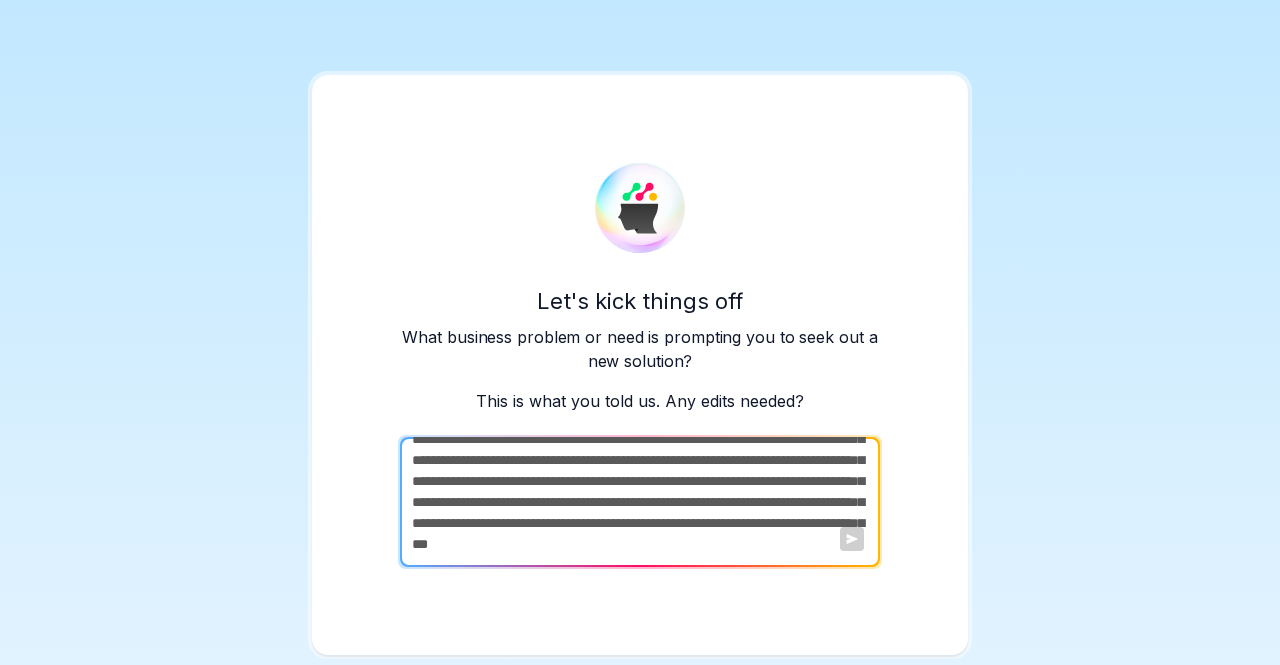 type on "**********" 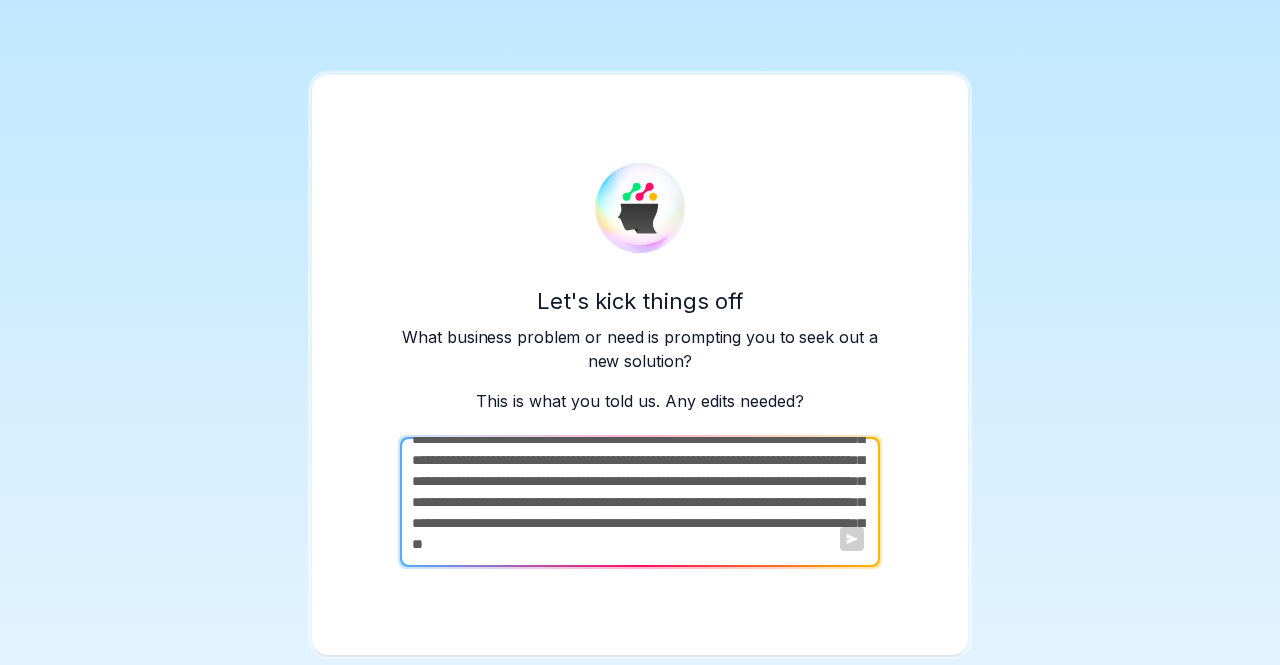 scroll, scrollTop: 335, scrollLeft: 0, axis: vertical 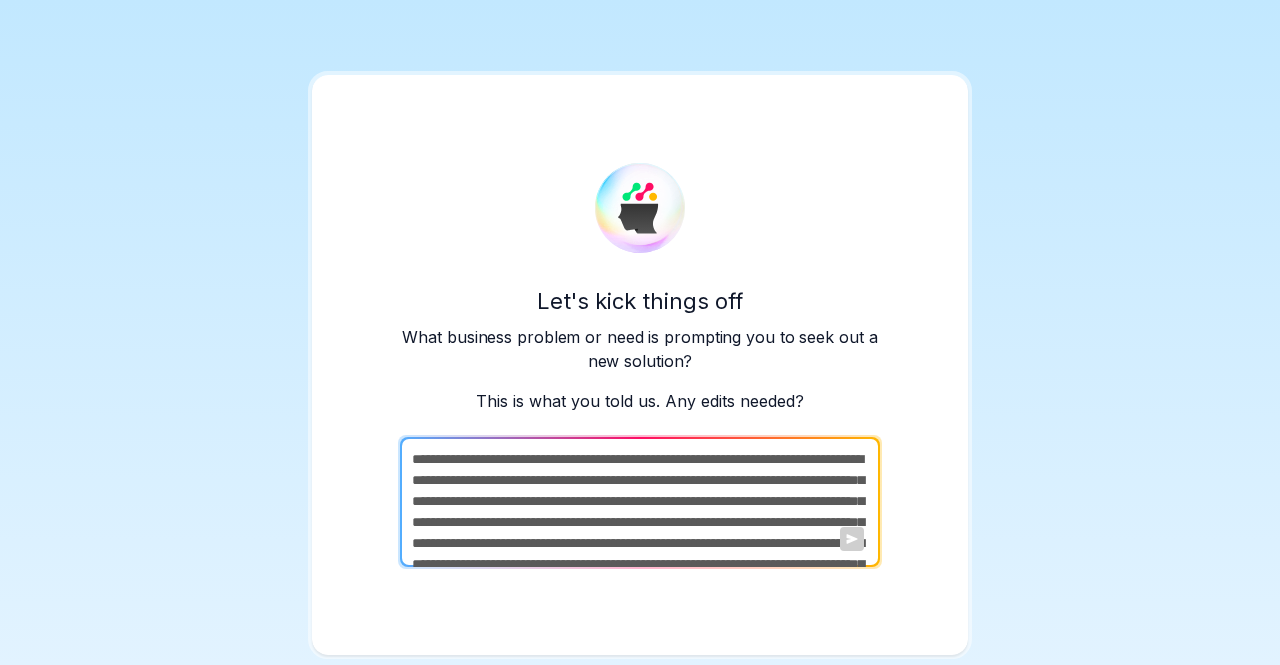 drag, startPoint x: 570, startPoint y: 547, endPoint x: 290, endPoint y: 377, distance: 327.56677 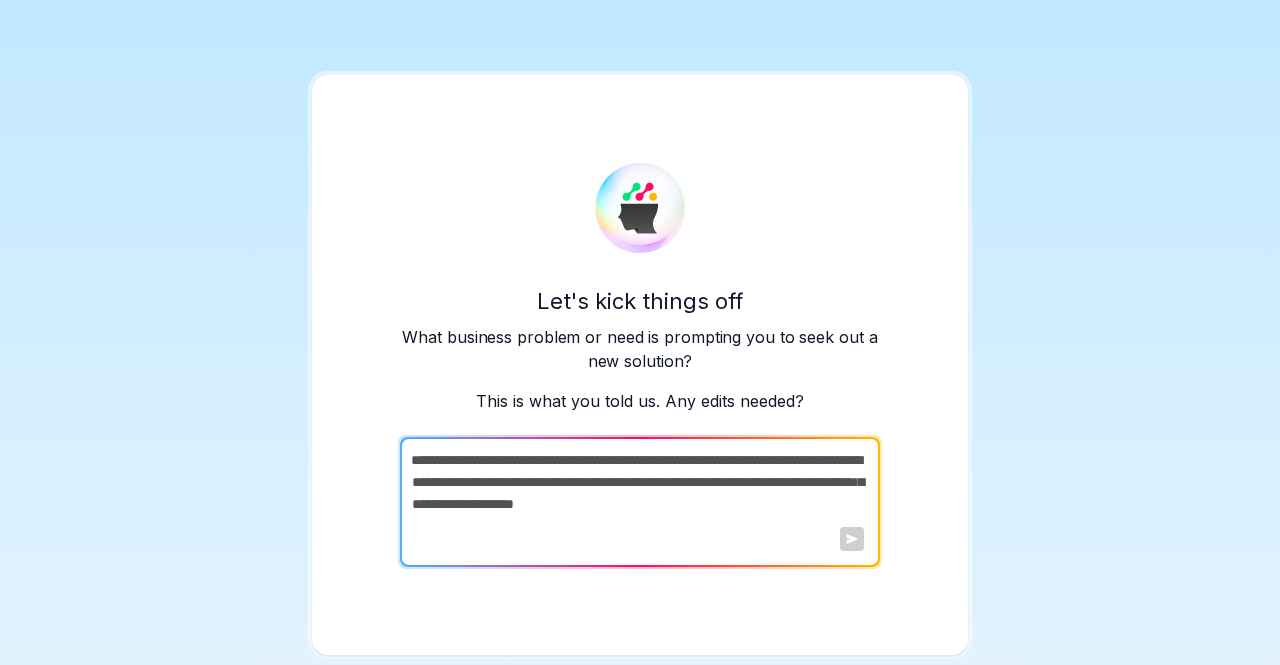drag, startPoint x: 645, startPoint y: 542, endPoint x: 114, endPoint y: 358, distance: 561.97595 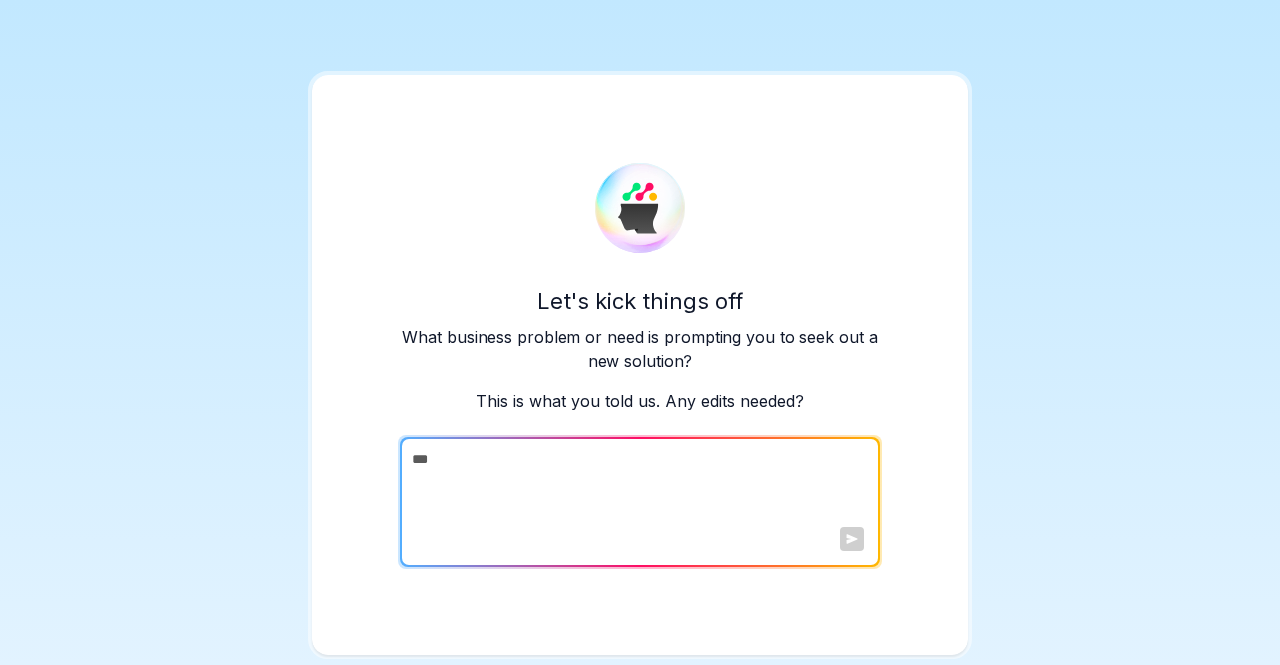 type on "**" 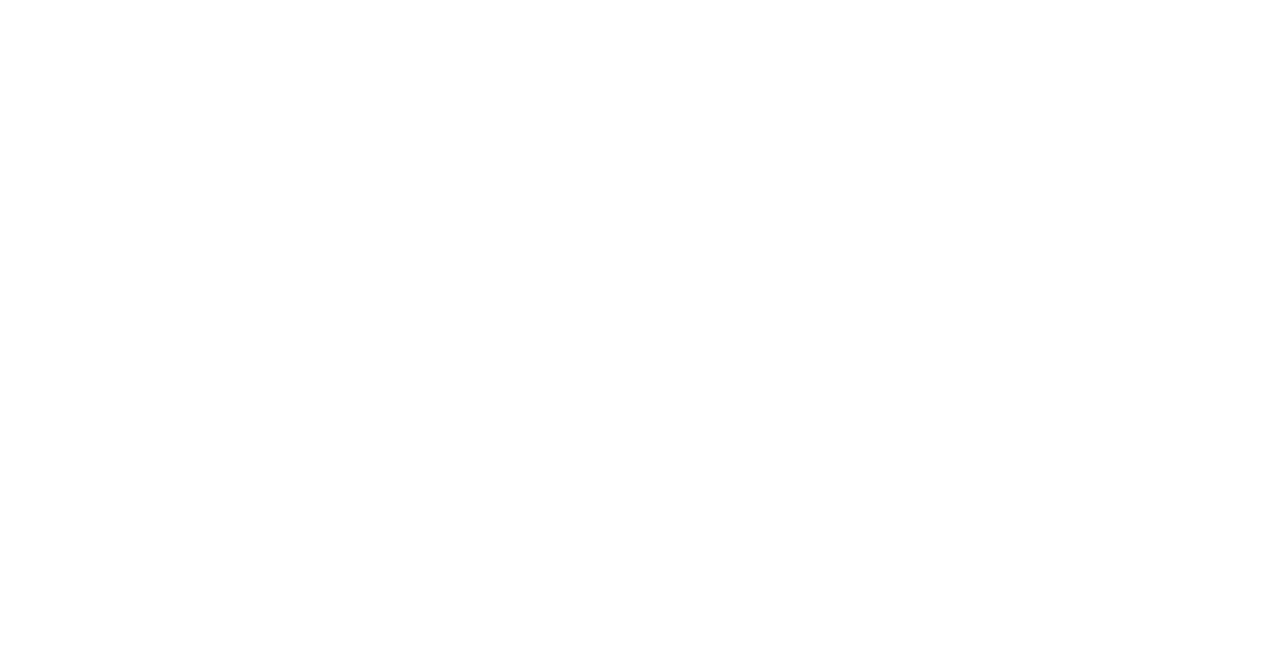 scroll, scrollTop: 0, scrollLeft: 0, axis: both 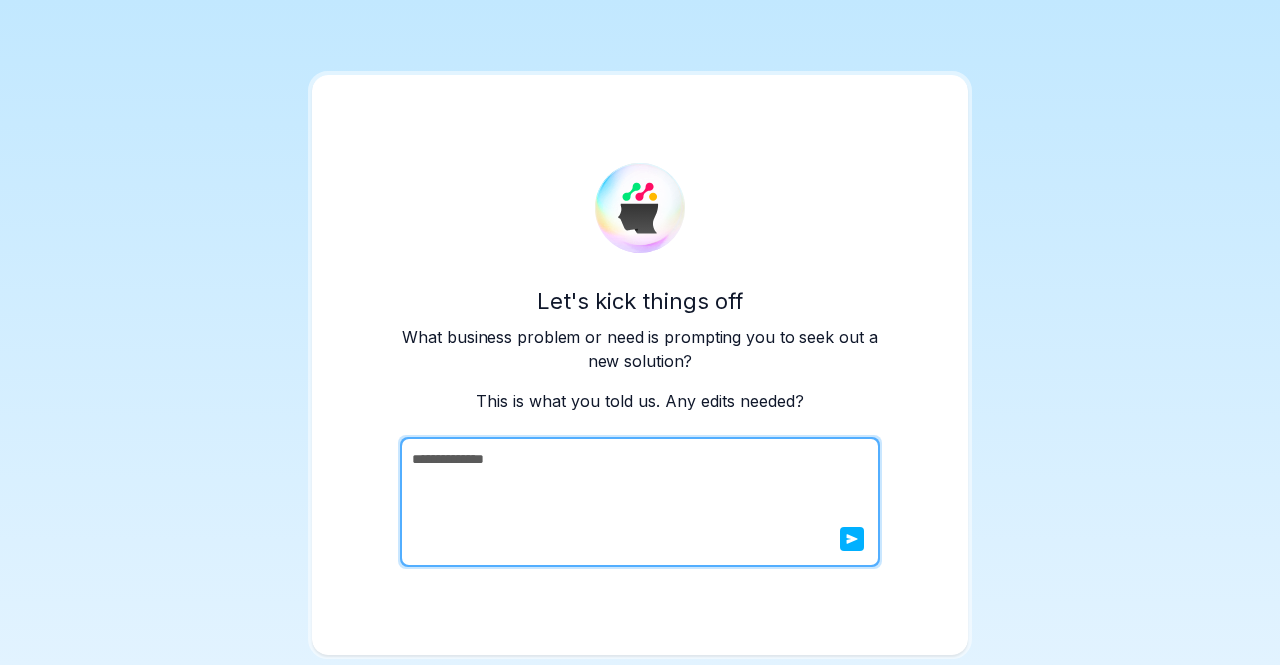 click on "**********" at bounding box center (638, 502) 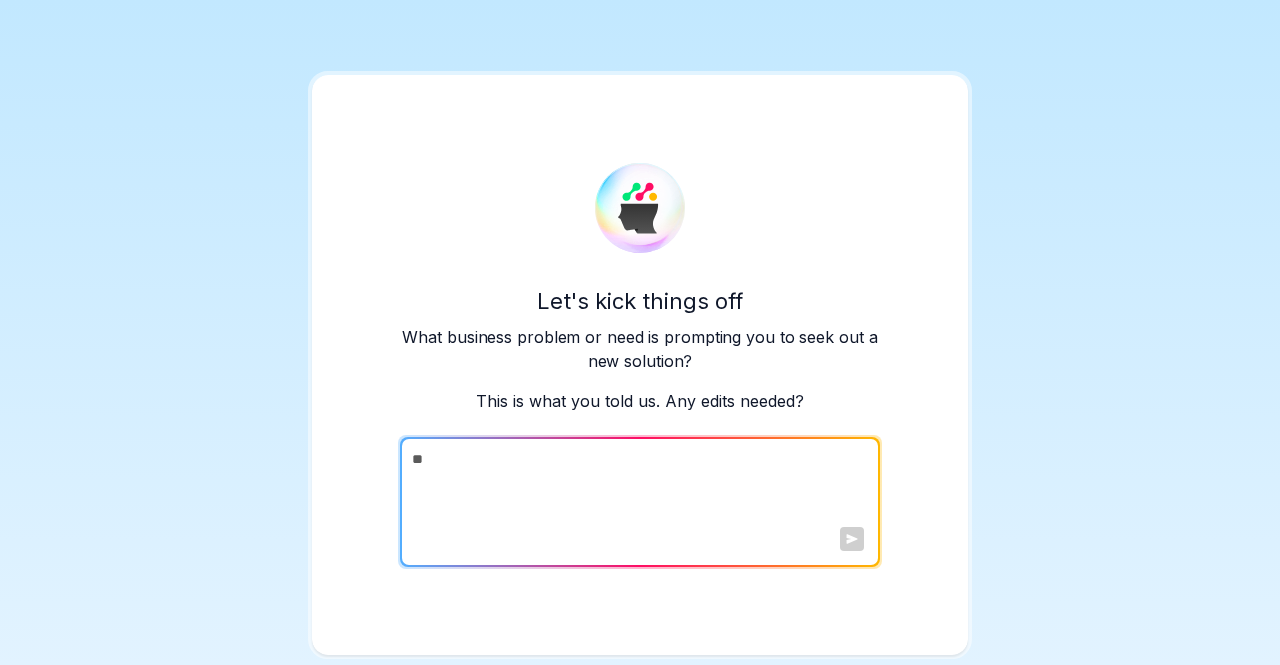 type on "*" 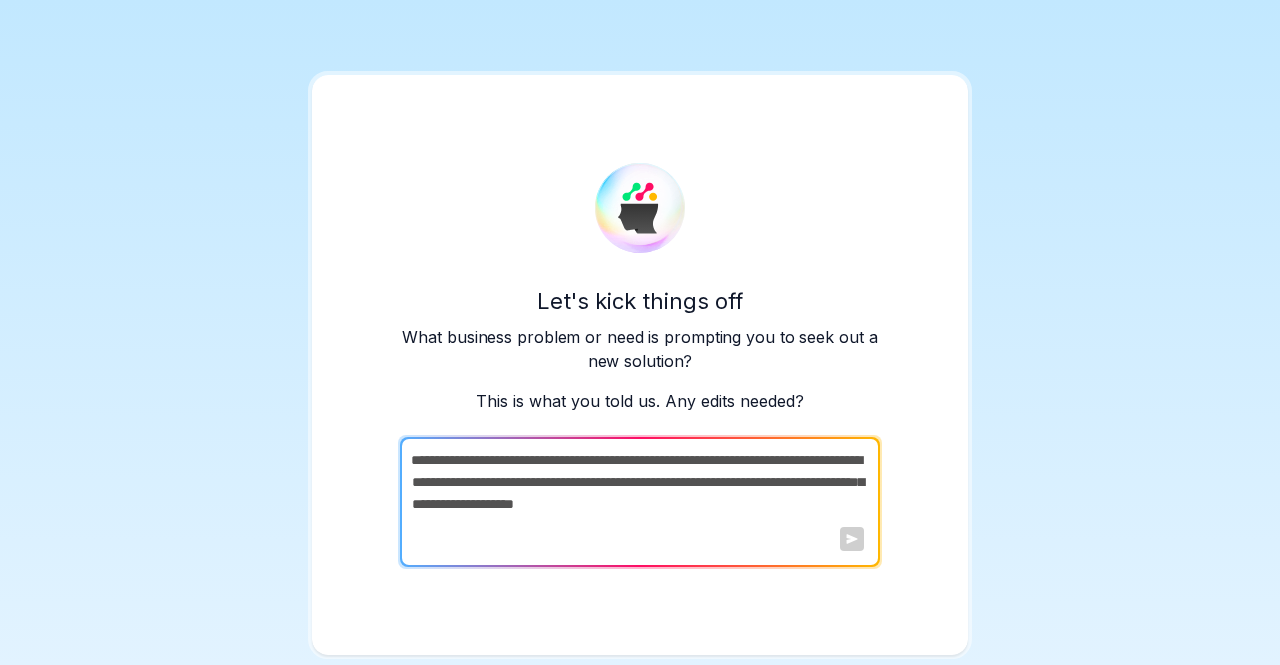 click at bounding box center (852, 539) 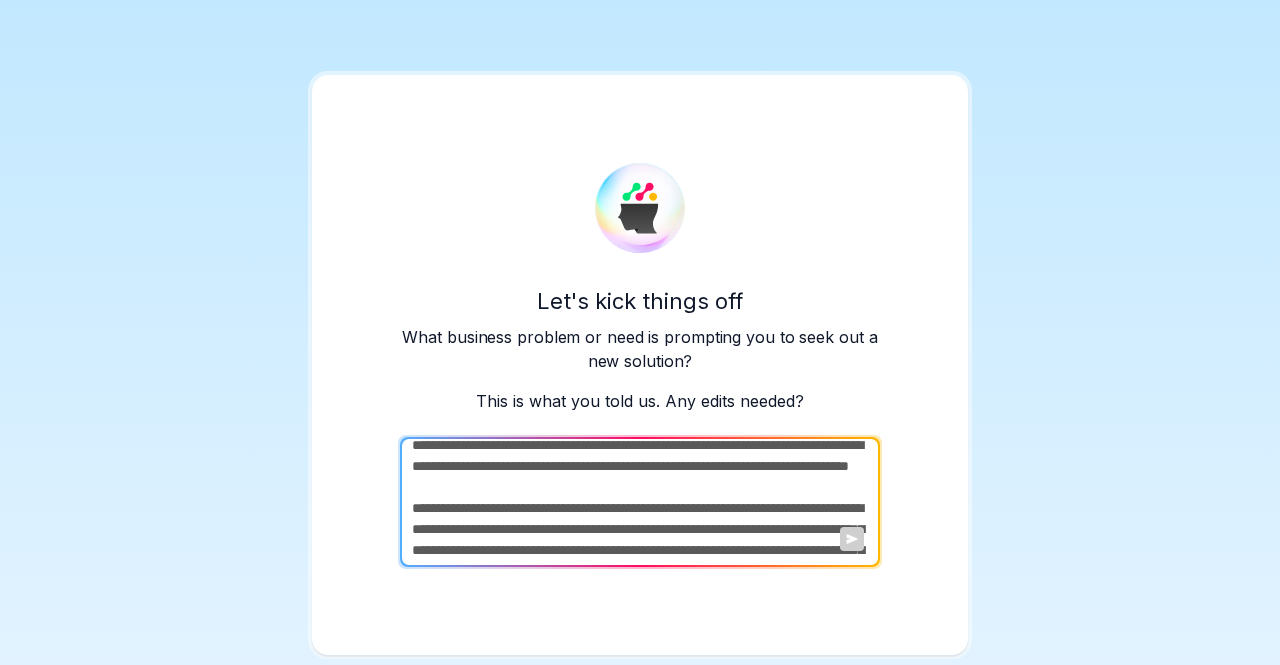 scroll, scrollTop: 0, scrollLeft: 0, axis: both 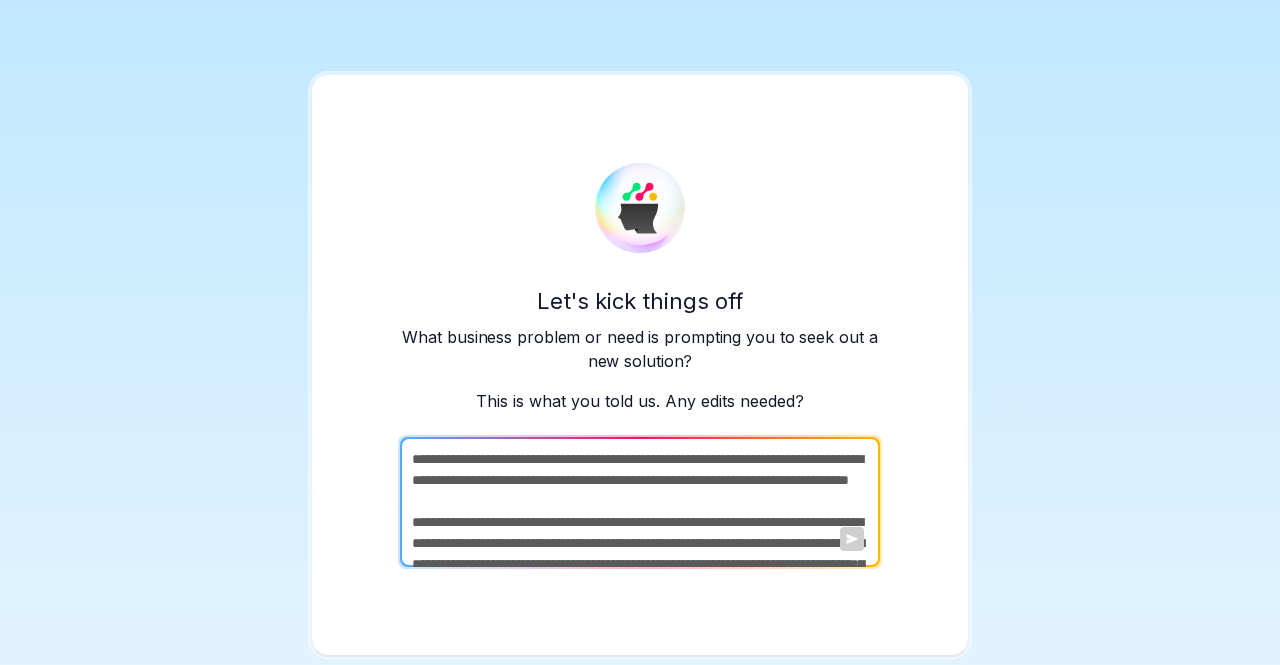 drag, startPoint x: 432, startPoint y: 519, endPoint x: 392, endPoint y: 421, distance: 105.848946 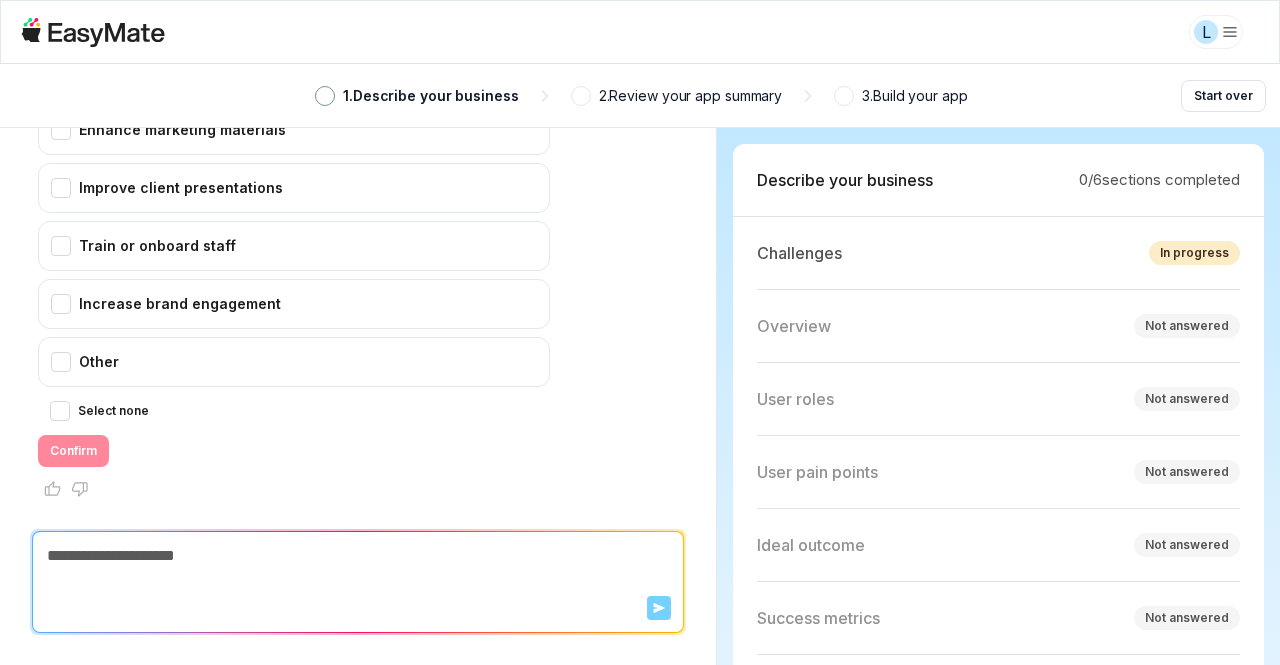 scroll, scrollTop: 975, scrollLeft: 0, axis: vertical 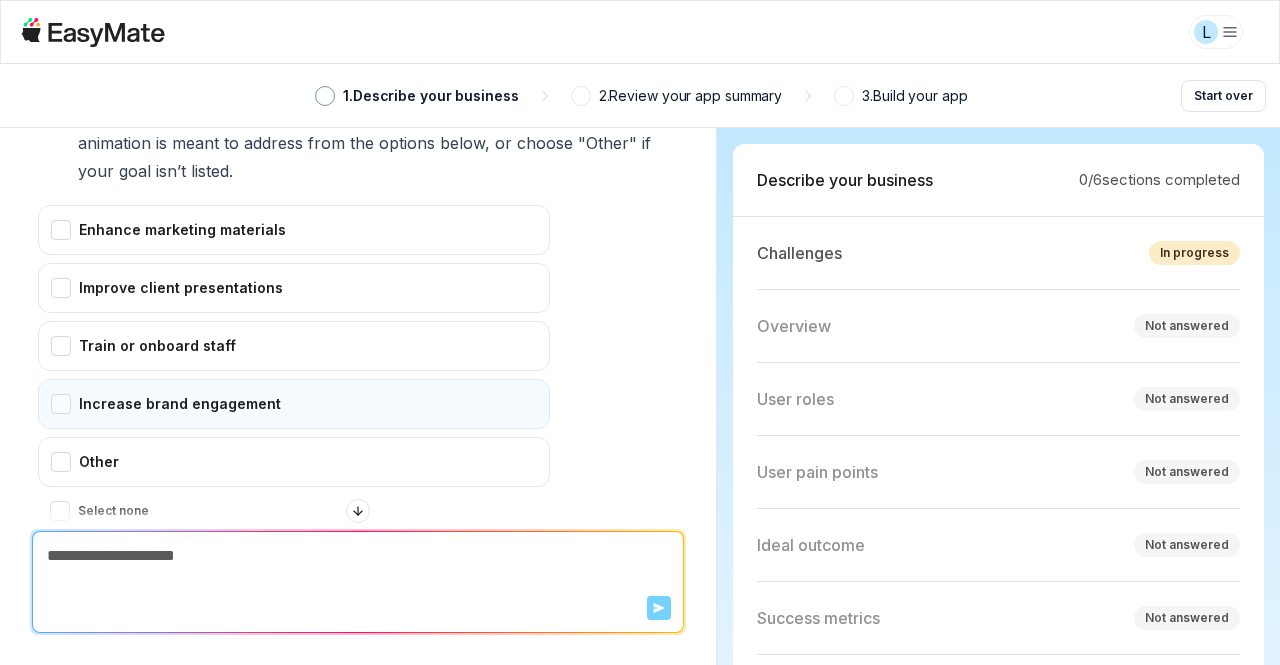 click on "Increase brand engagement" at bounding box center [294, 404] 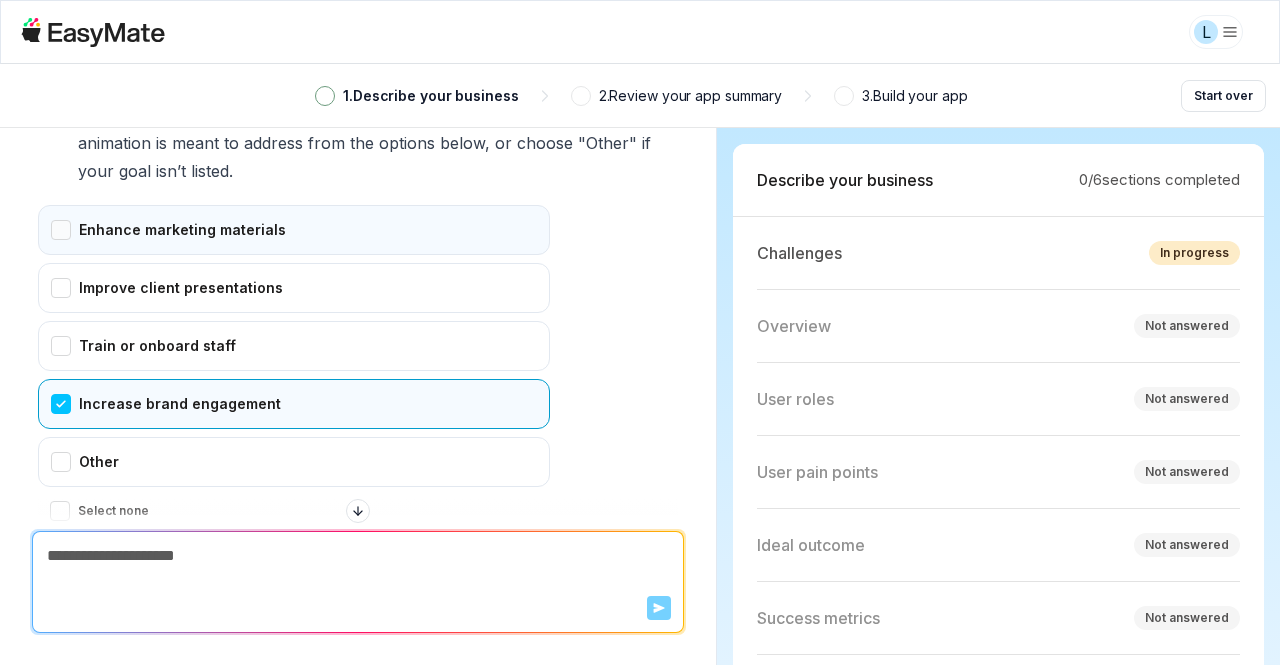 click on "Enhance marketing materials" at bounding box center (294, 230) 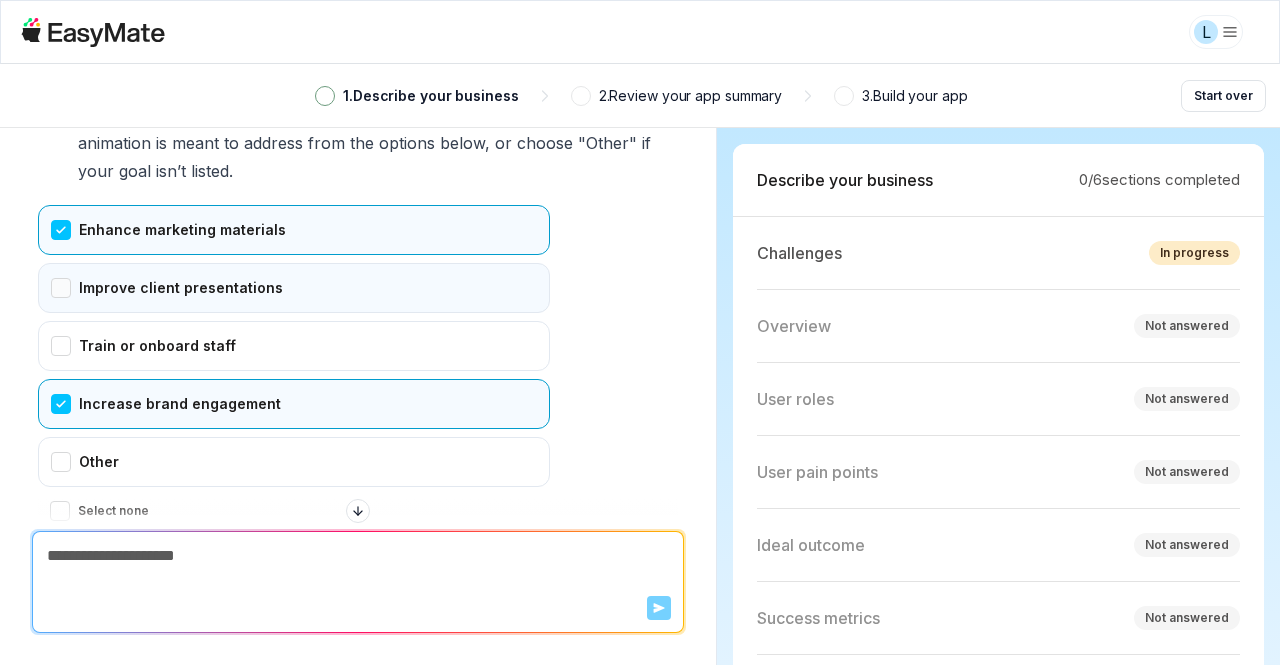 click on "Improve client presentations" at bounding box center [294, 288] 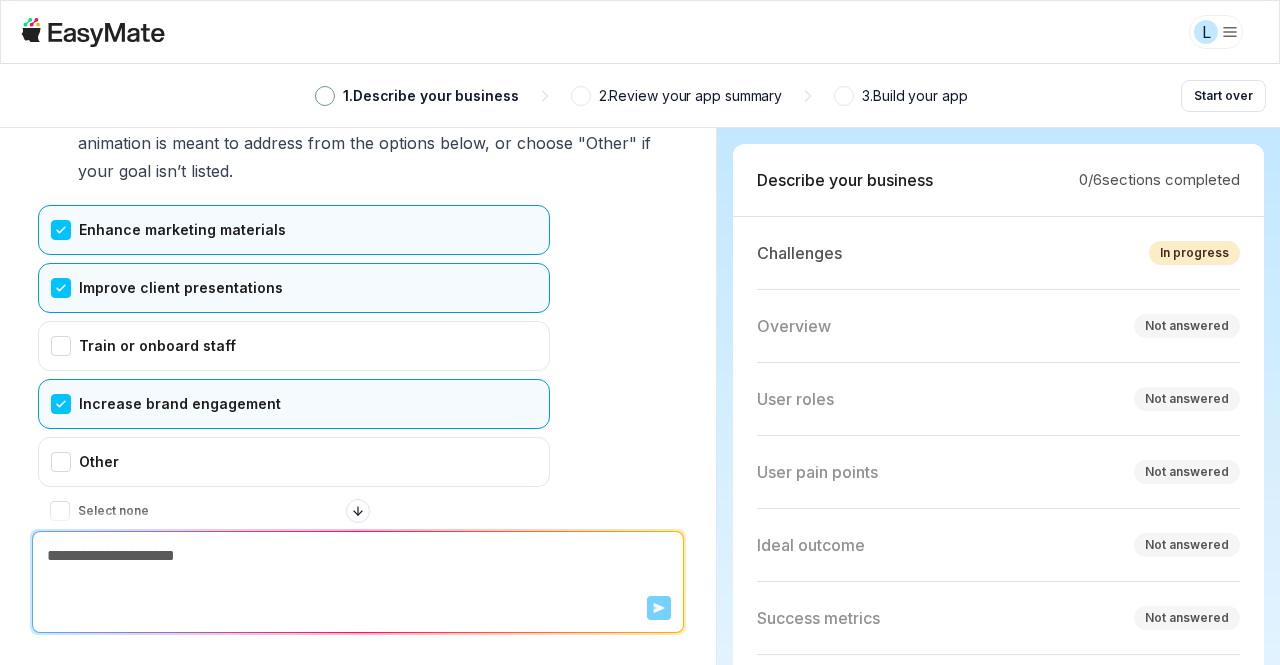 scroll, scrollTop: 1075, scrollLeft: 0, axis: vertical 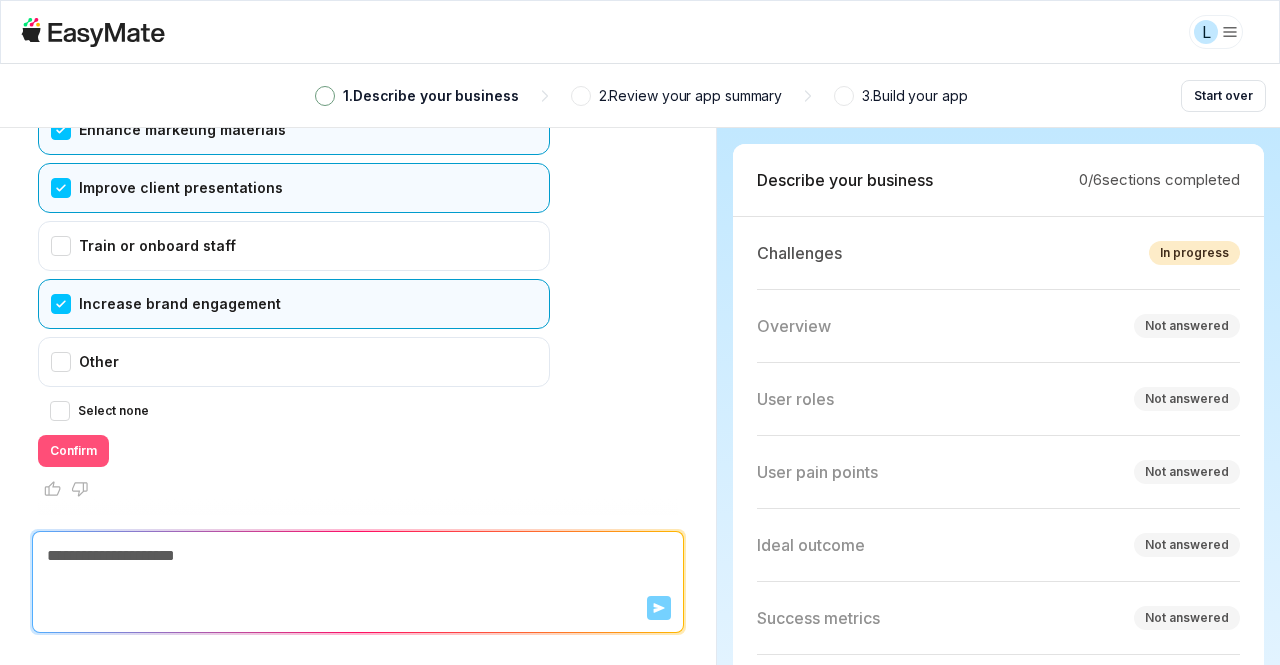 click on "Confirm" at bounding box center [73, 451] 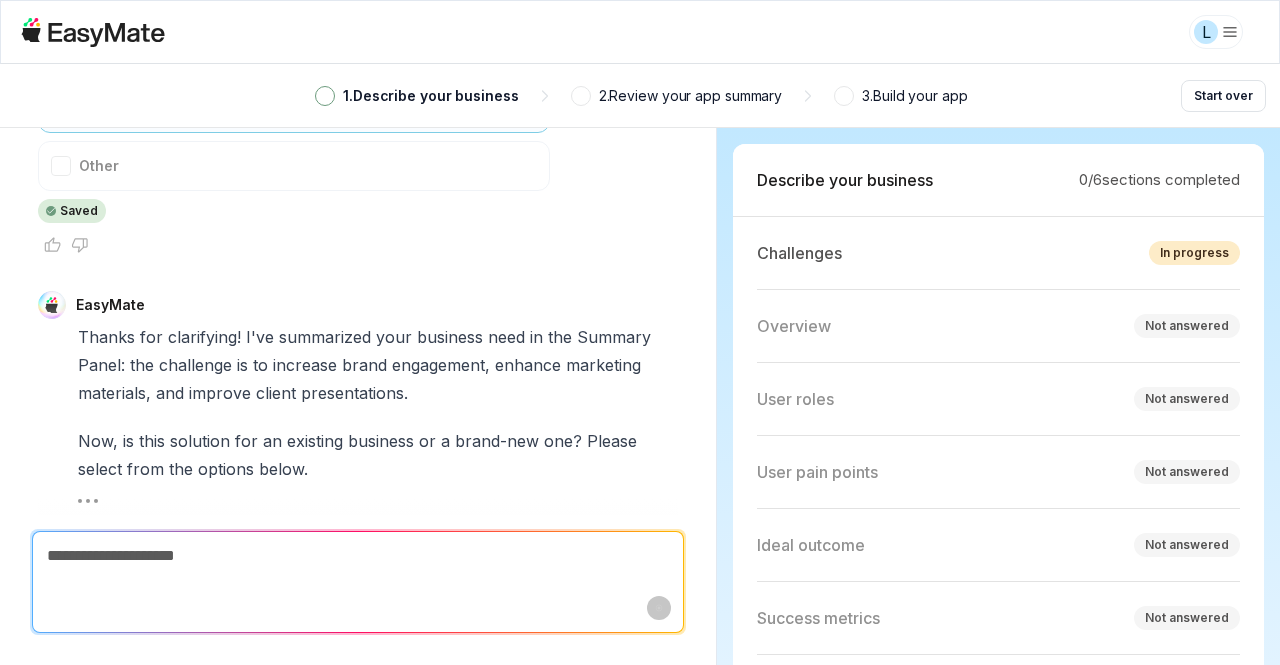 scroll, scrollTop: 1414, scrollLeft: 0, axis: vertical 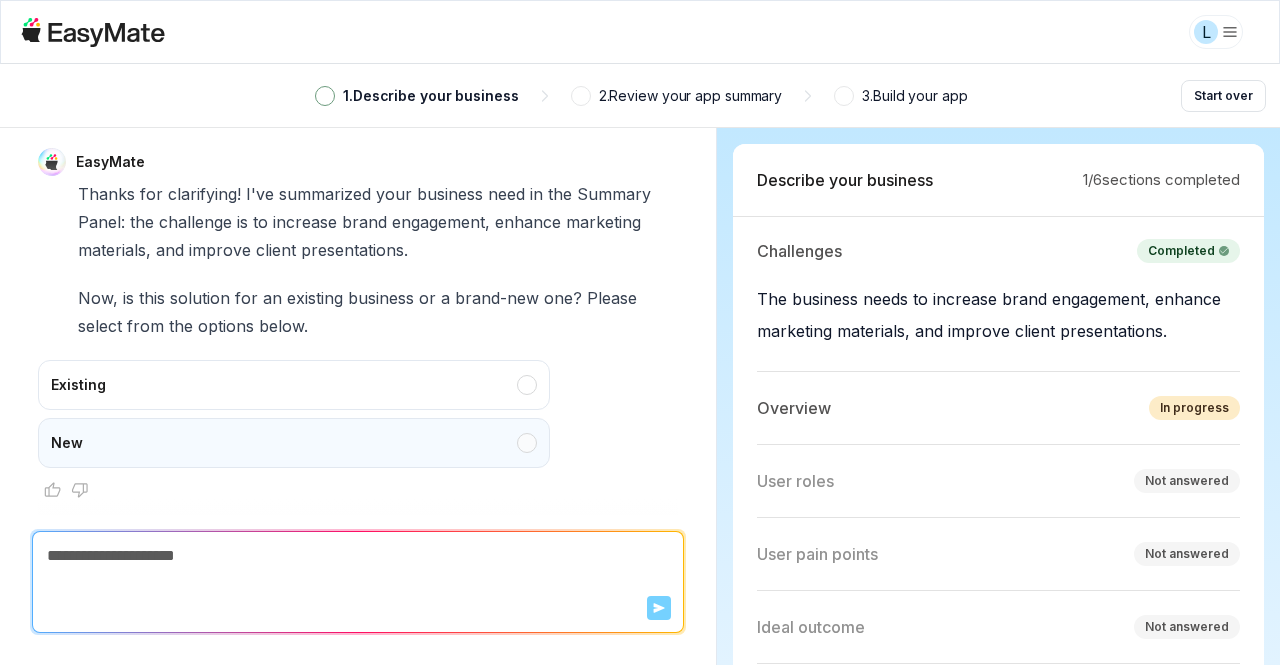 click on "New" at bounding box center (294, 443) 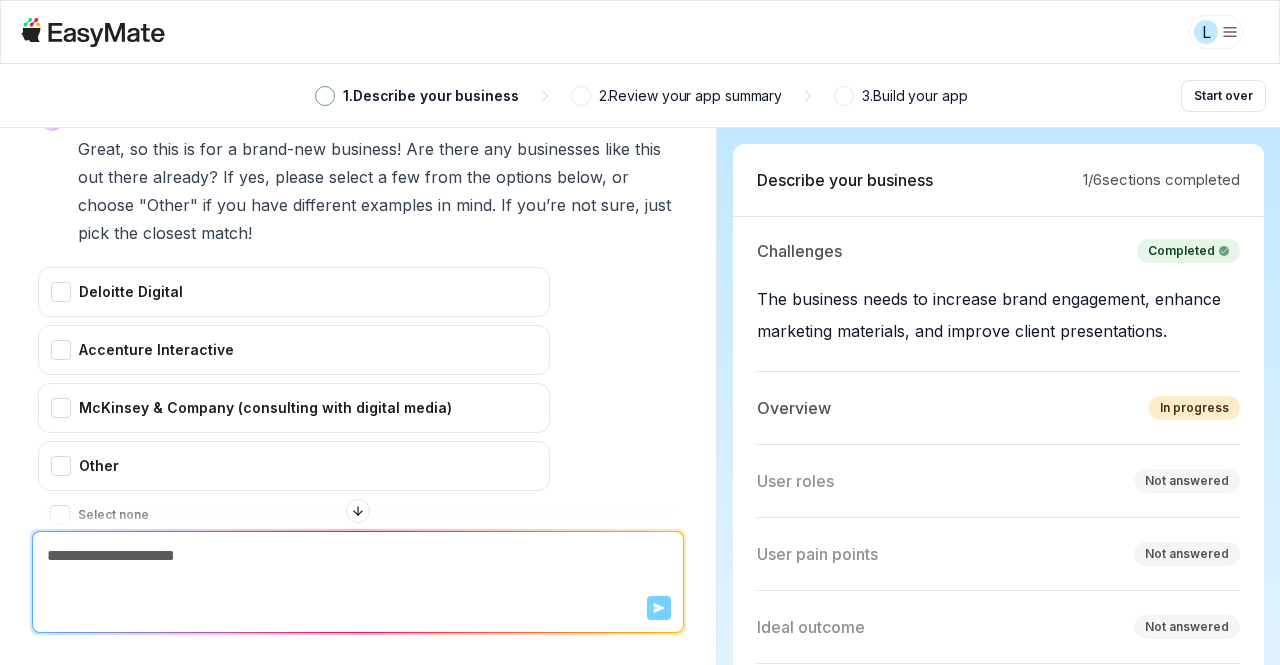 scroll, scrollTop: 1947, scrollLeft: 0, axis: vertical 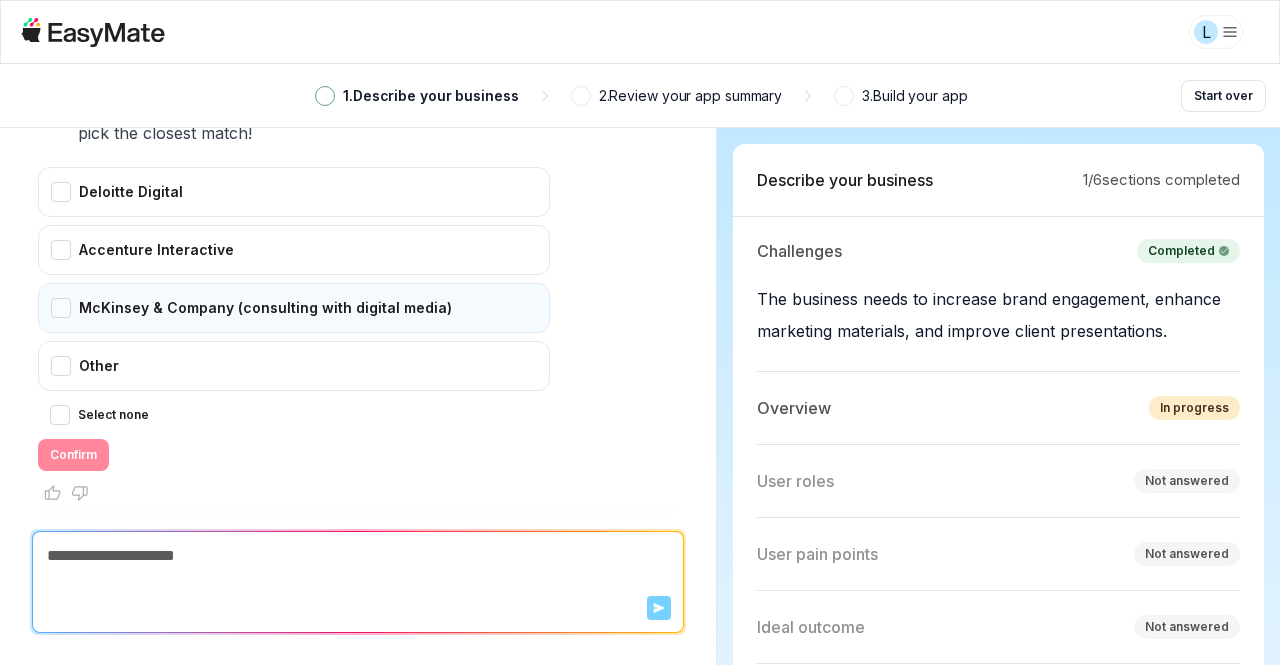 click on "McKinsey & Company (consulting with digital media)" at bounding box center (294, 308) 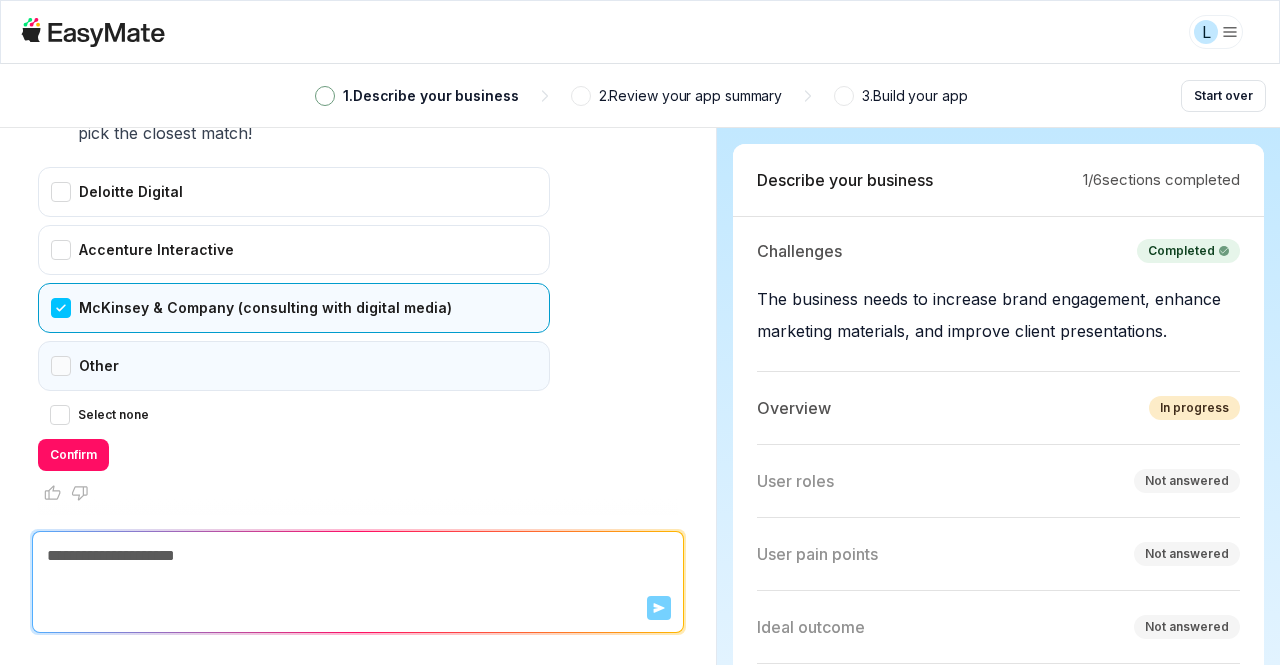 click on "Other" at bounding box center (294, 366) 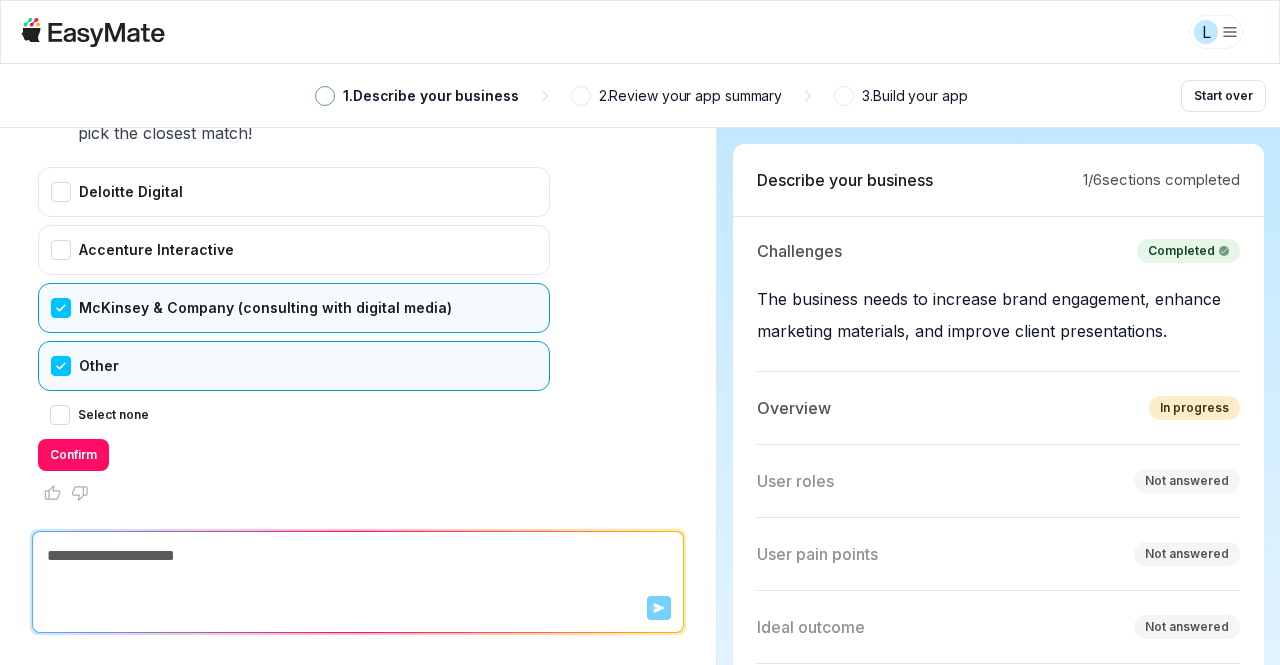 click on "McKinsey & Company (consulting with digital media)" at bounding box center (294, 308) 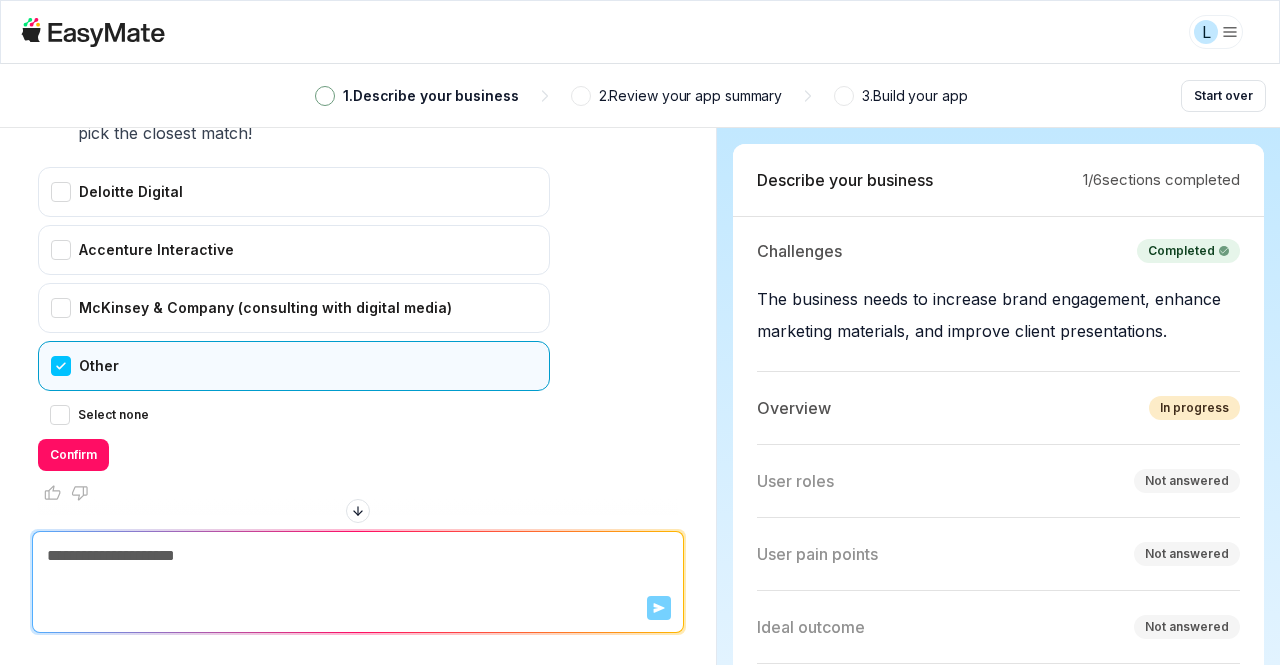 scroll, scrollTop: 1847, scrollLeft: 0, axis: vertical 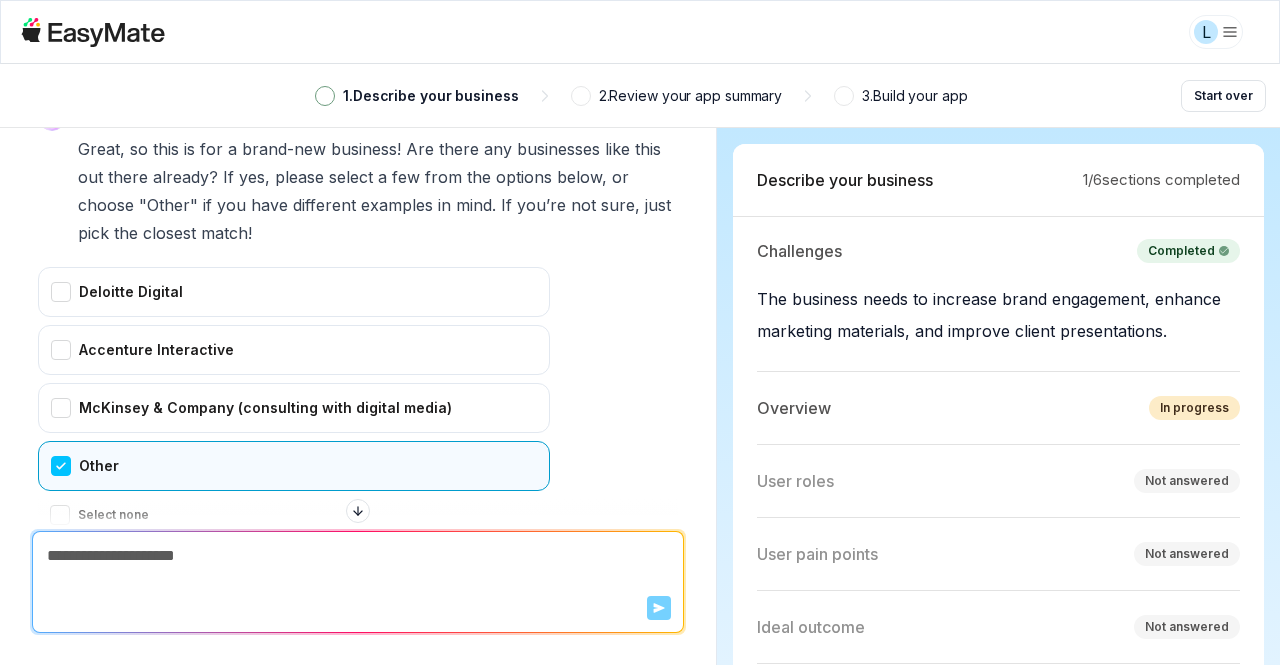 click on "Other" at bounding box center [294, 466] 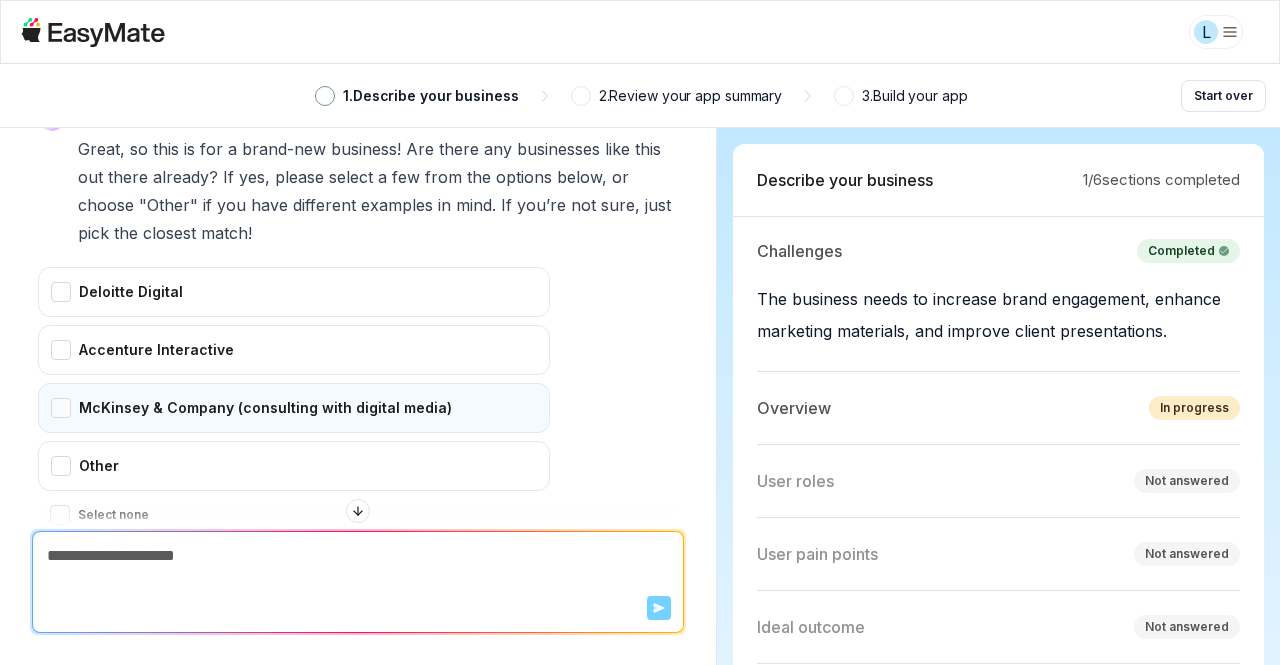 click on "McKinsey & Company (consulting with digital media)" at bounding box center (294, 408) 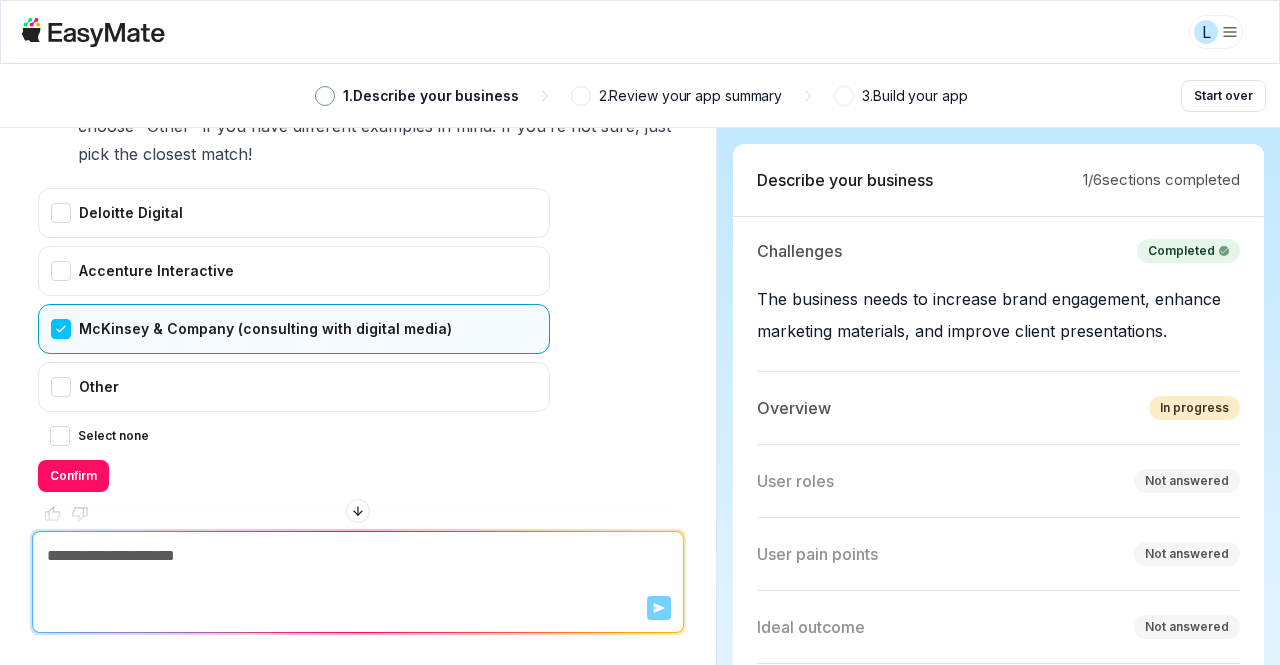 scroll, scrollTop: 1947, scrollLeft: 0, axis: vertical 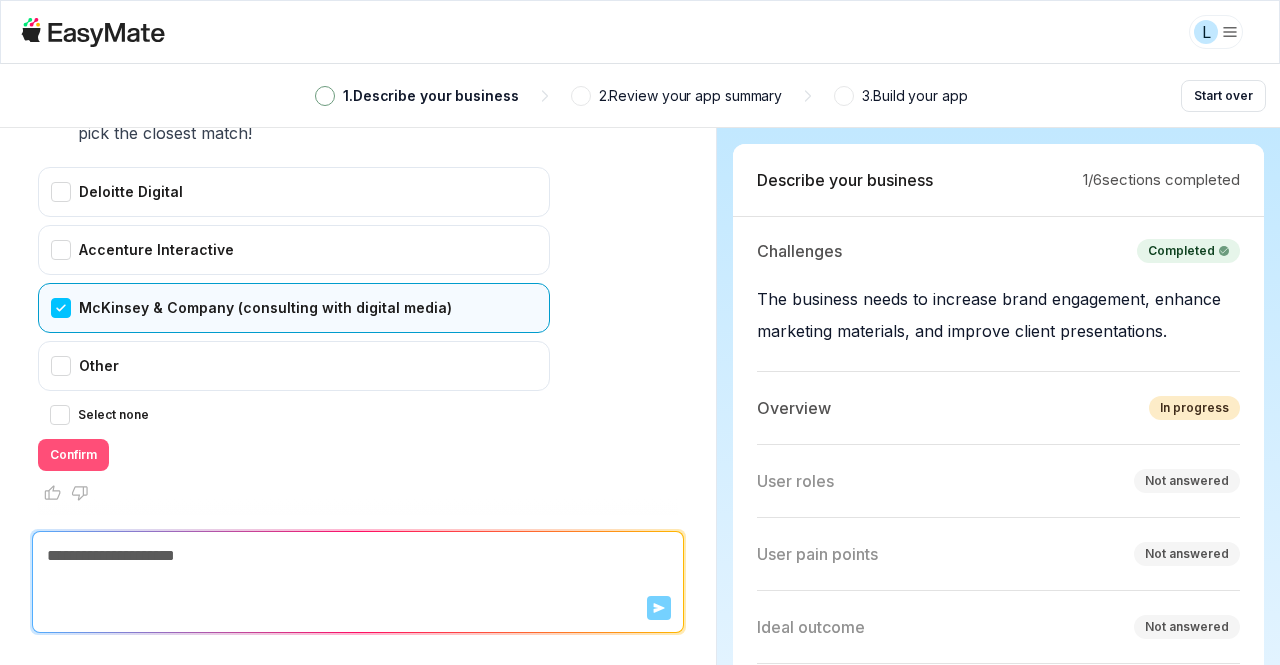click on "Confirm" at bounding box center (73, 455) 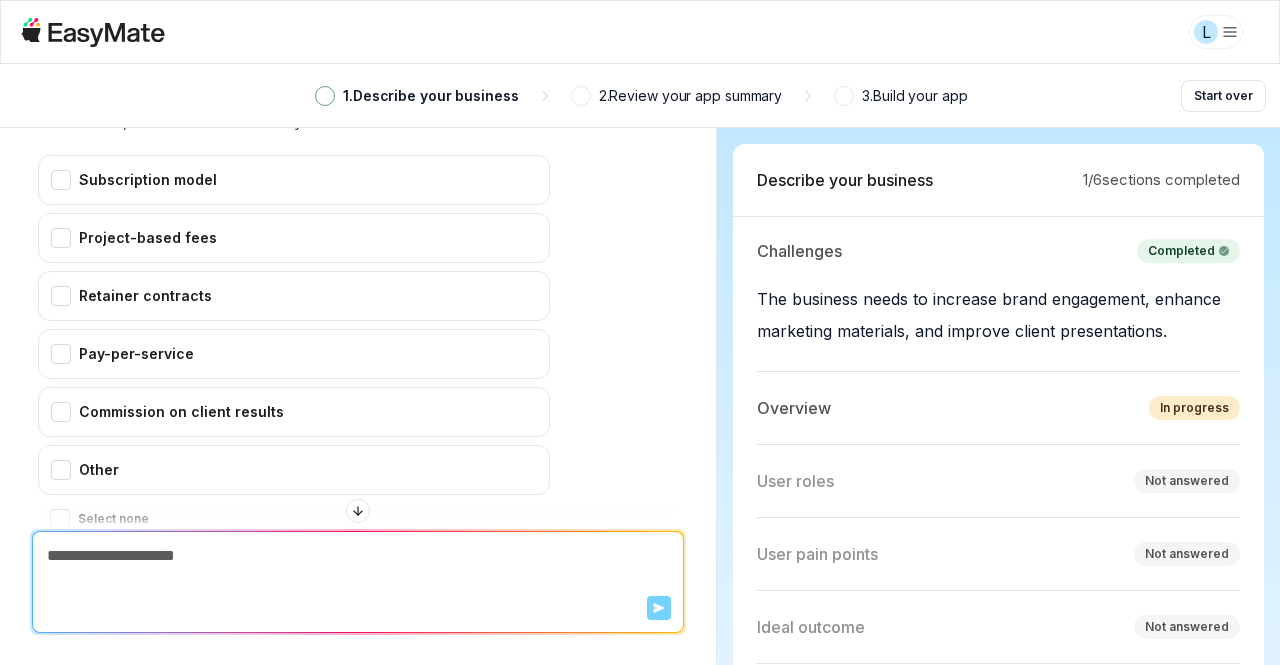 scroll, scrollTop: 2347, scrollLeft: 0, axis: vertical 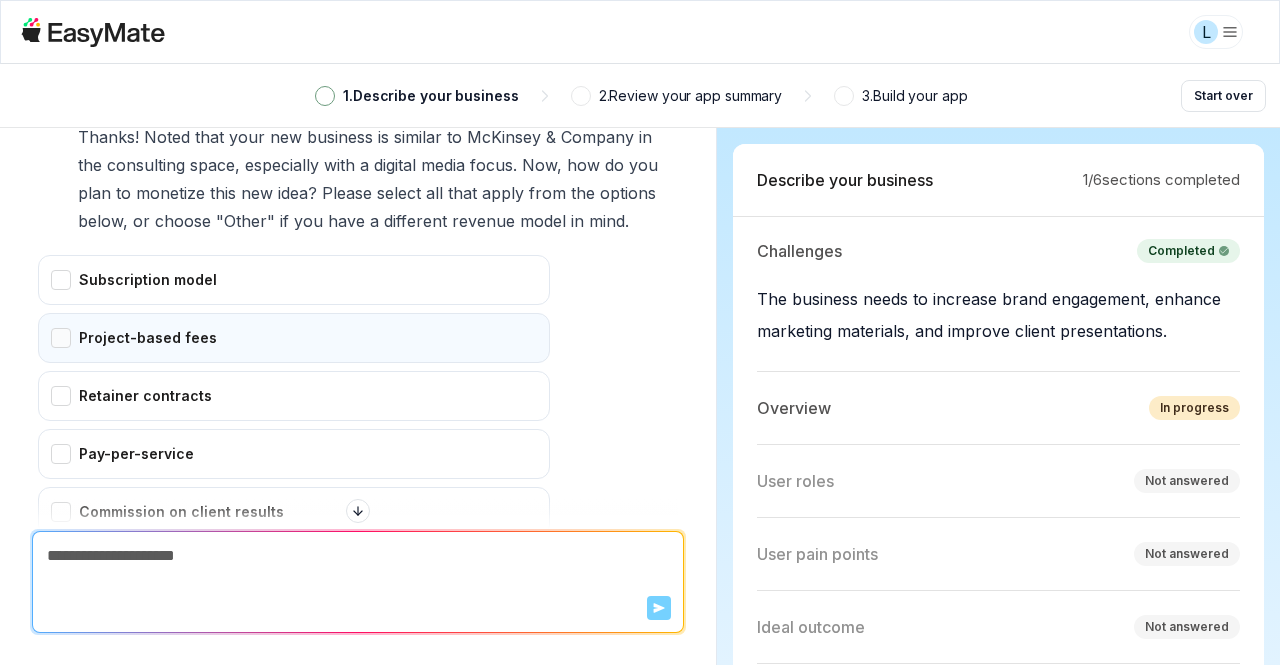 click on "Project-based fees" at bounding box center [294, 338] 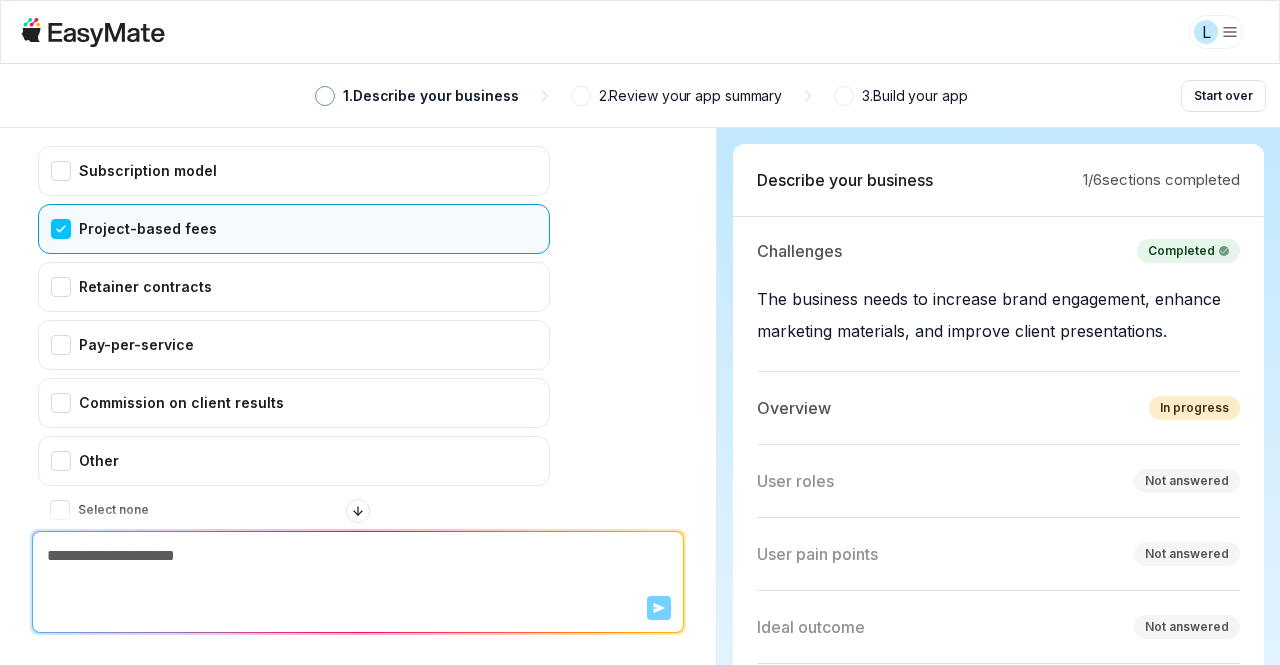 scroll, scrollTop: 2547, scrollLeft: 0, axis: vertical 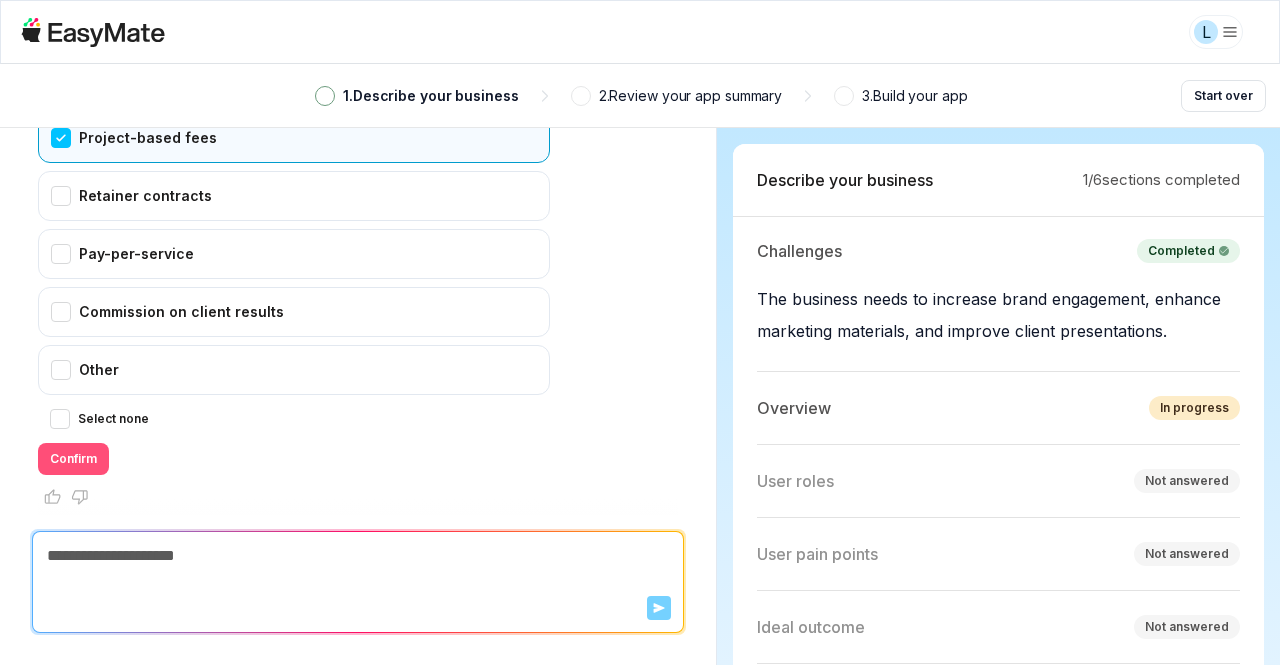 click on "Confirm" at bounding box center (73, 459) 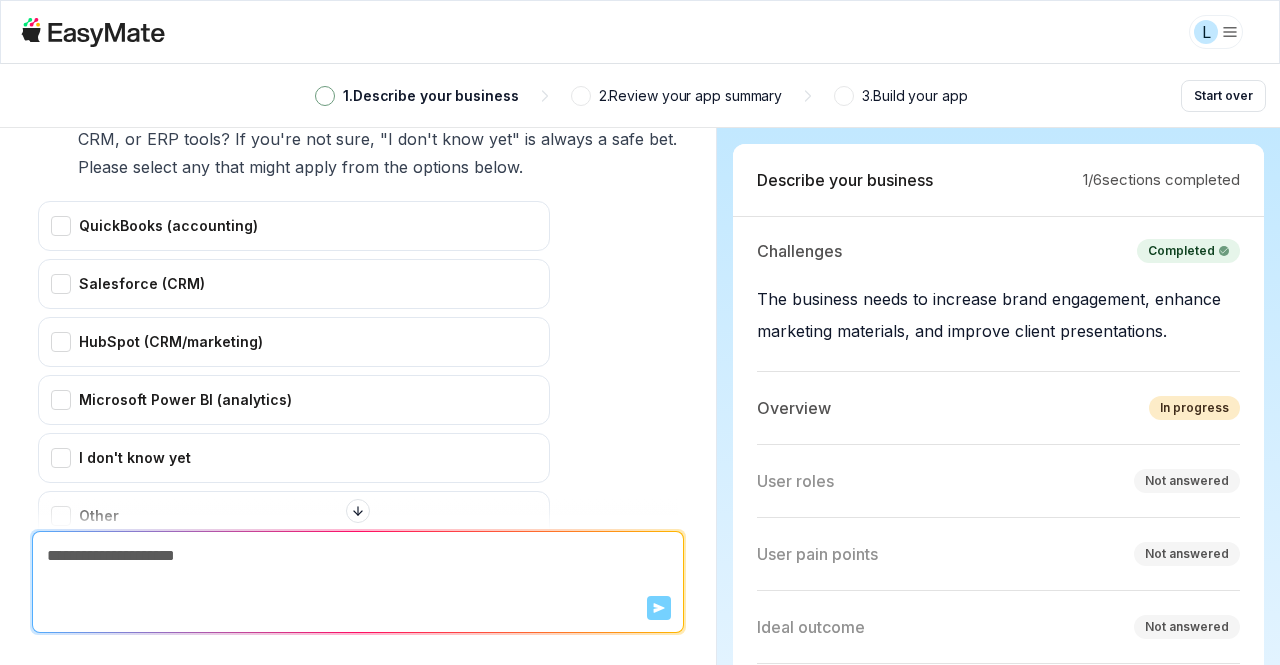 scroll, scrollTop: 3047, scrollLeft: 0, axis: vertical 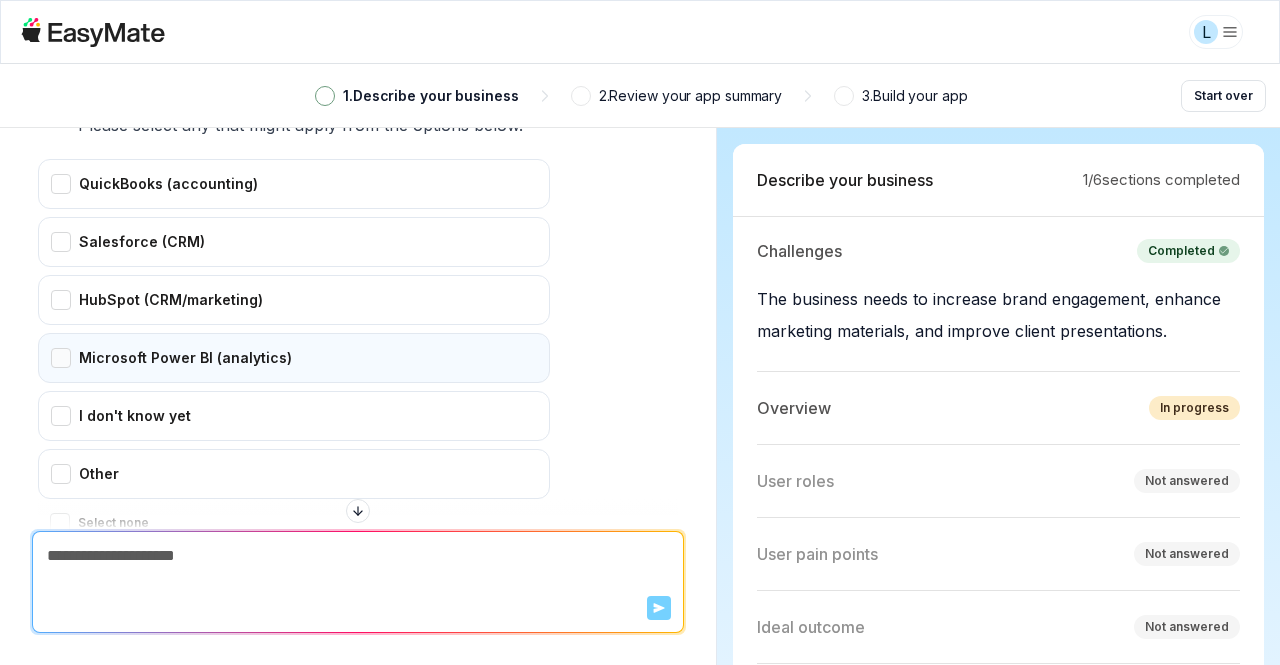 click on "Microsoft Power BI (analytics)" at bounding box center [294, 358] 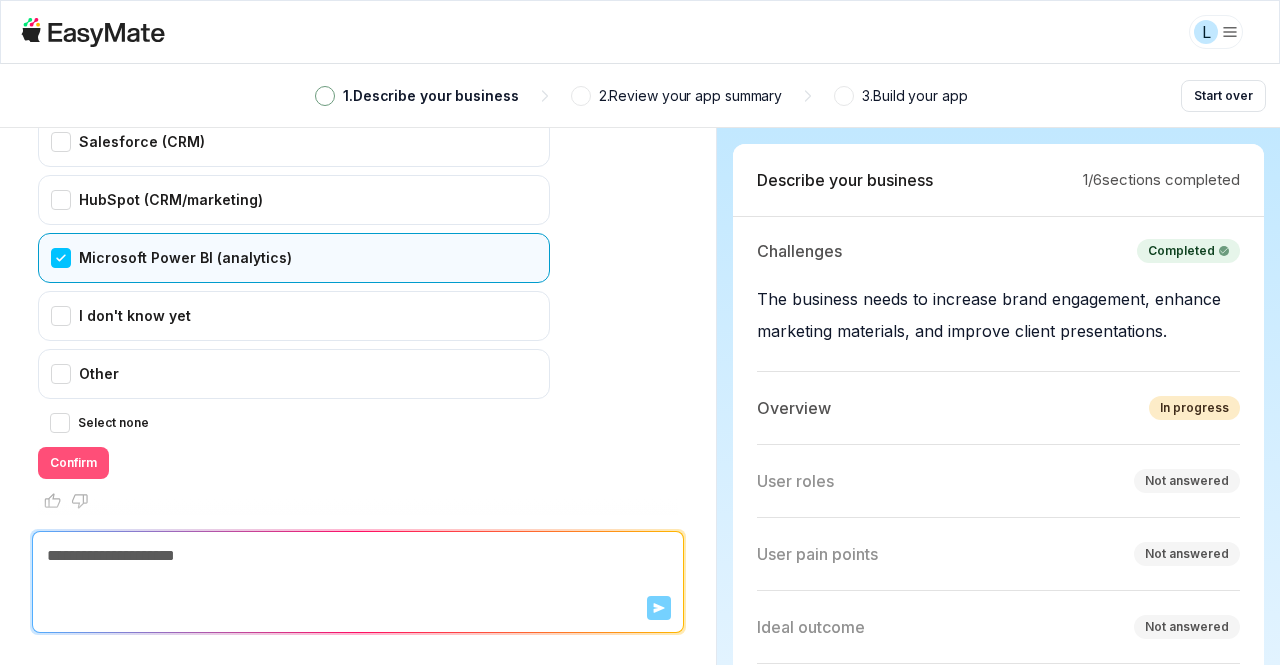 click on "Confirm" at bounding box center [73, 463] 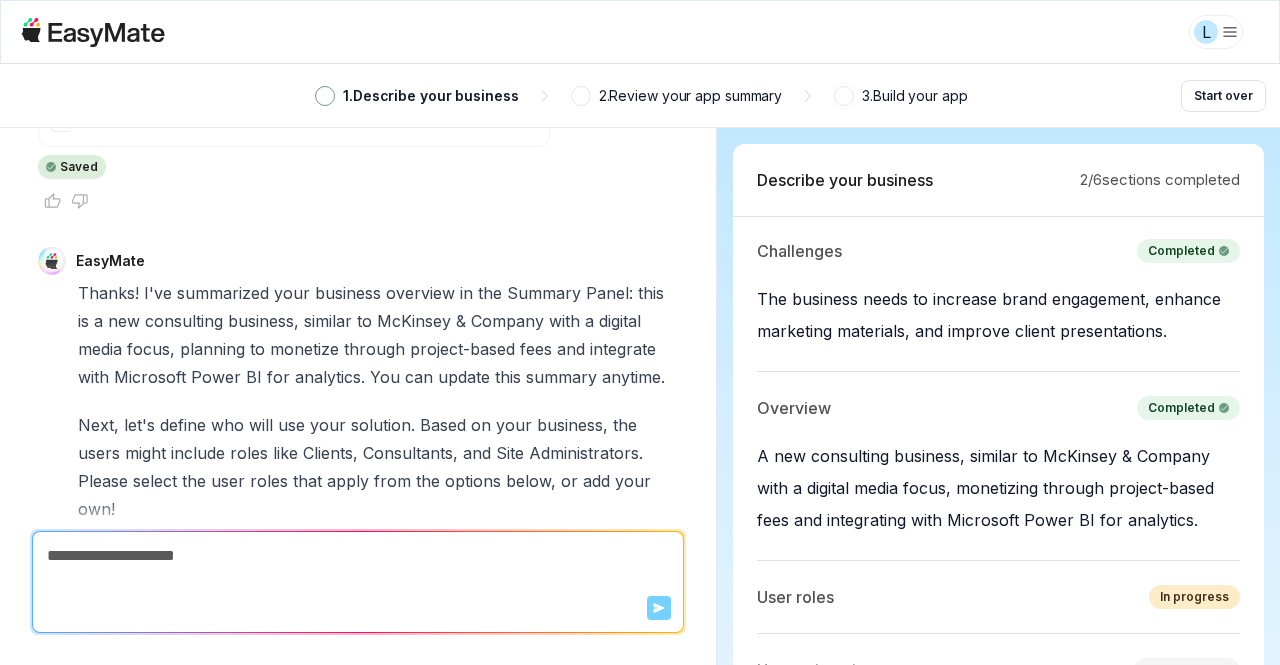 scroll, scrollTop: 3736, scrollLeft: 0, axis: vertical 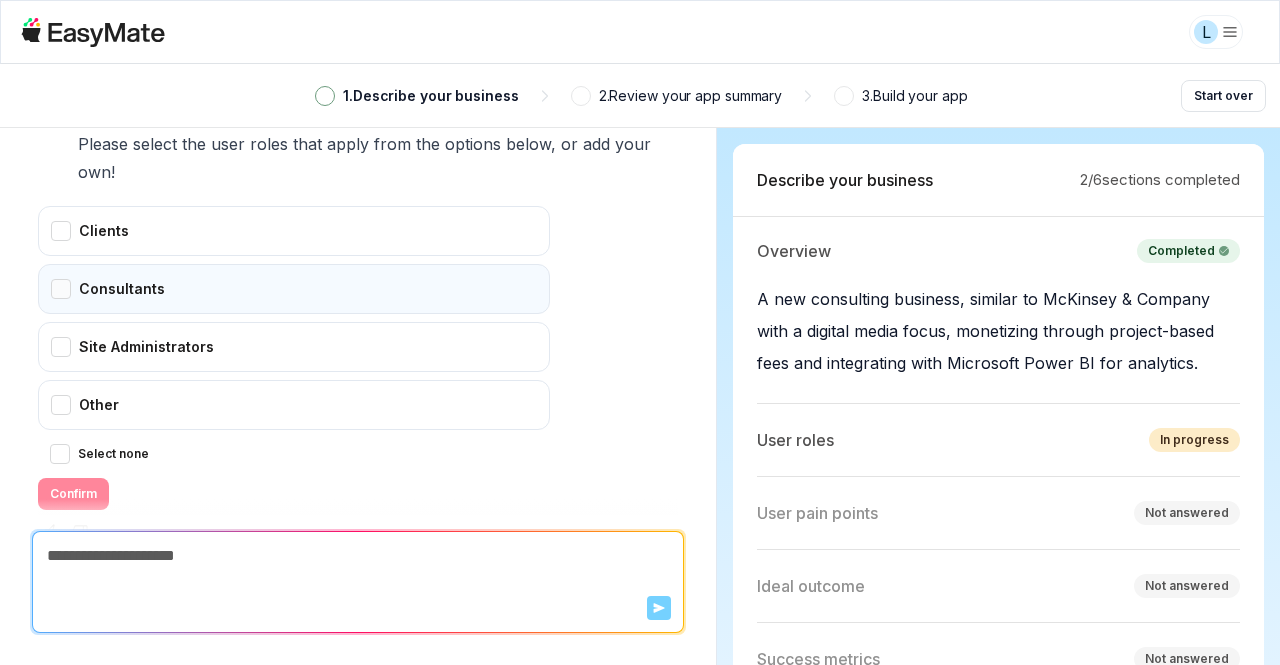 click on "Consultants" at bounding box center [294, 289] 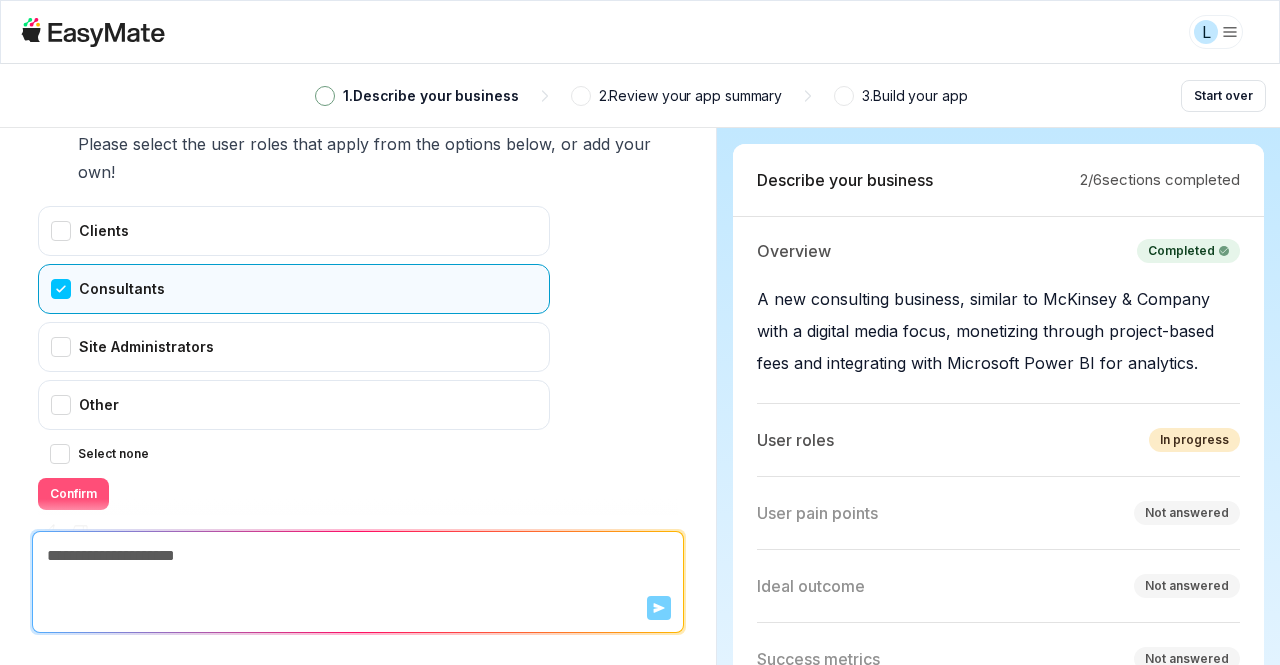 click on "Confirm" at bounding box center (73, 494) 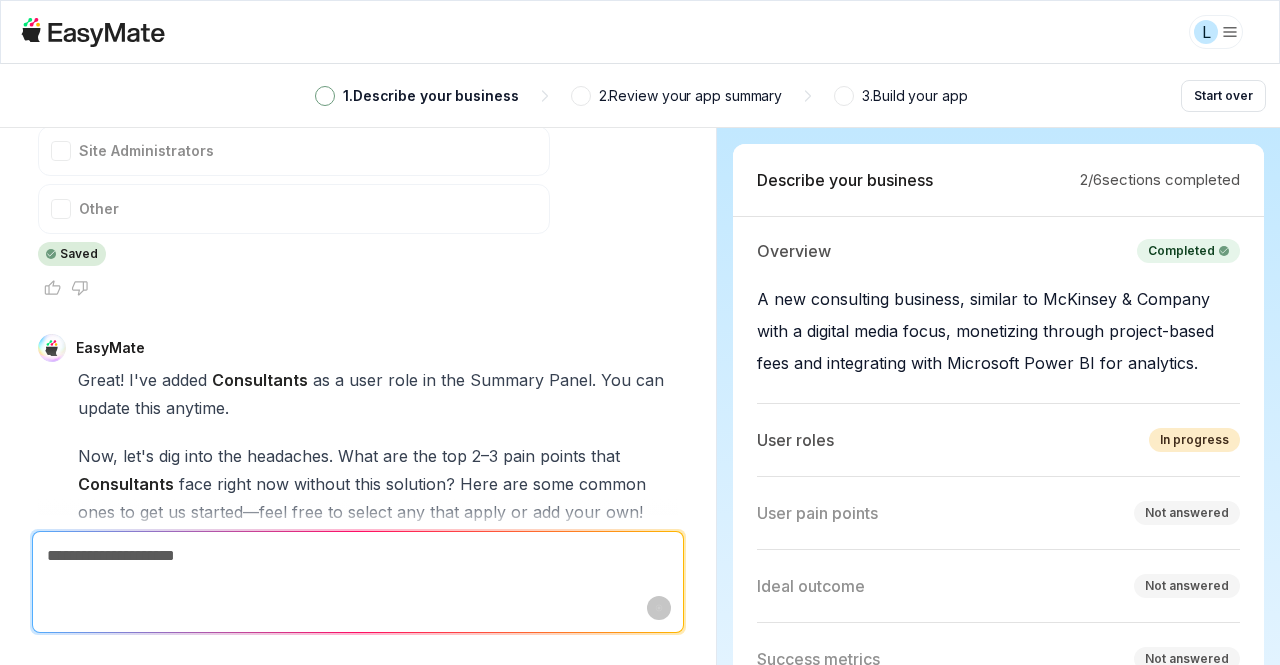 scroll, scrollTop: 4327, scrollLeft: 0, axis: vertical 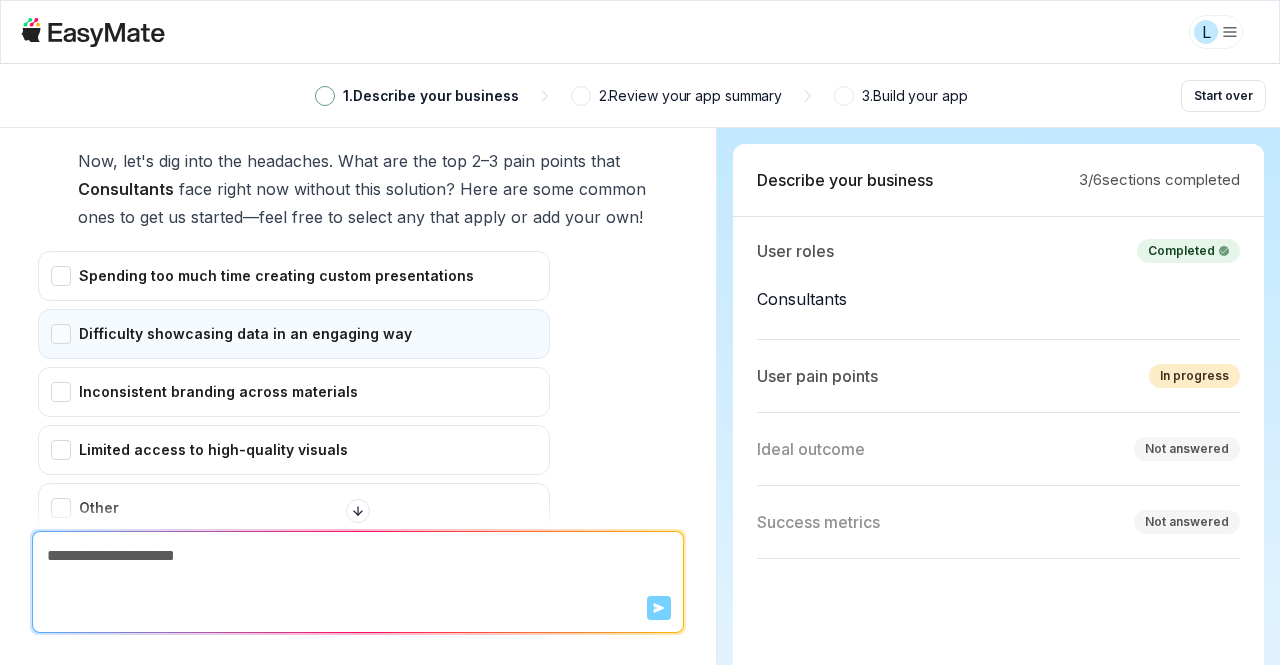 click on "Difficulty showcasing data in an engaging way" at bounding box center (294, 334) 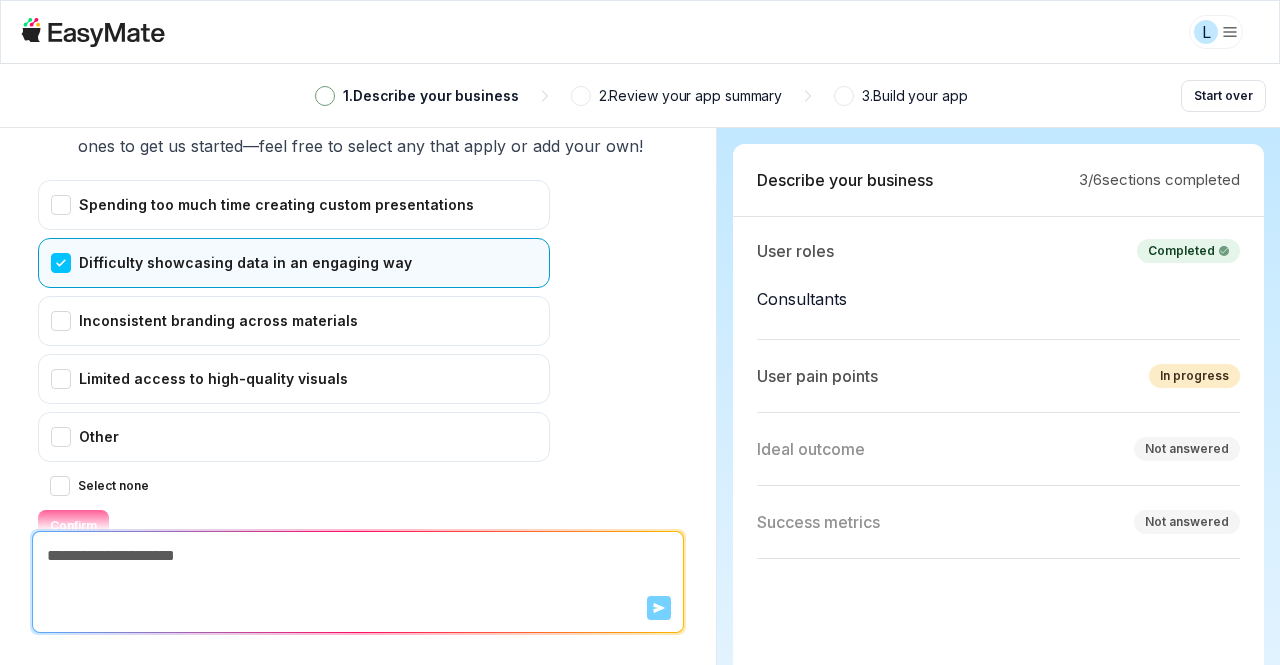 scroll, scrollTop: 4327, scrollLeft: 0, axis: vertical 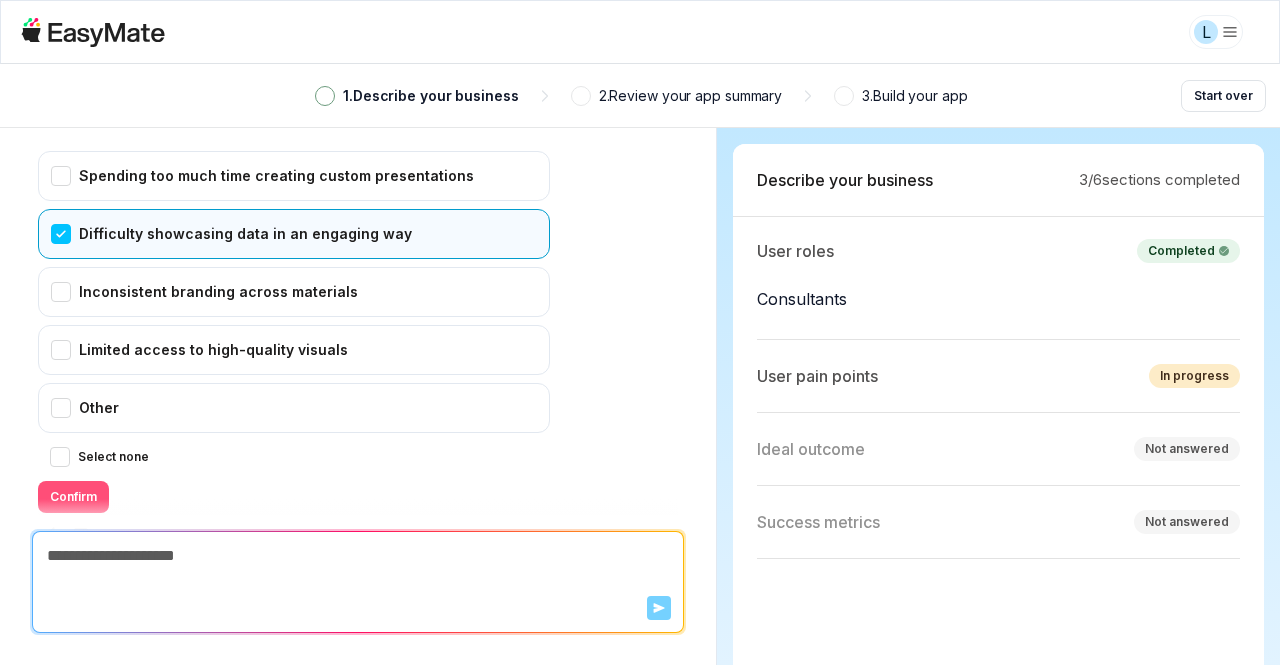 click on "Confirm" at bounding box center [73, 497] 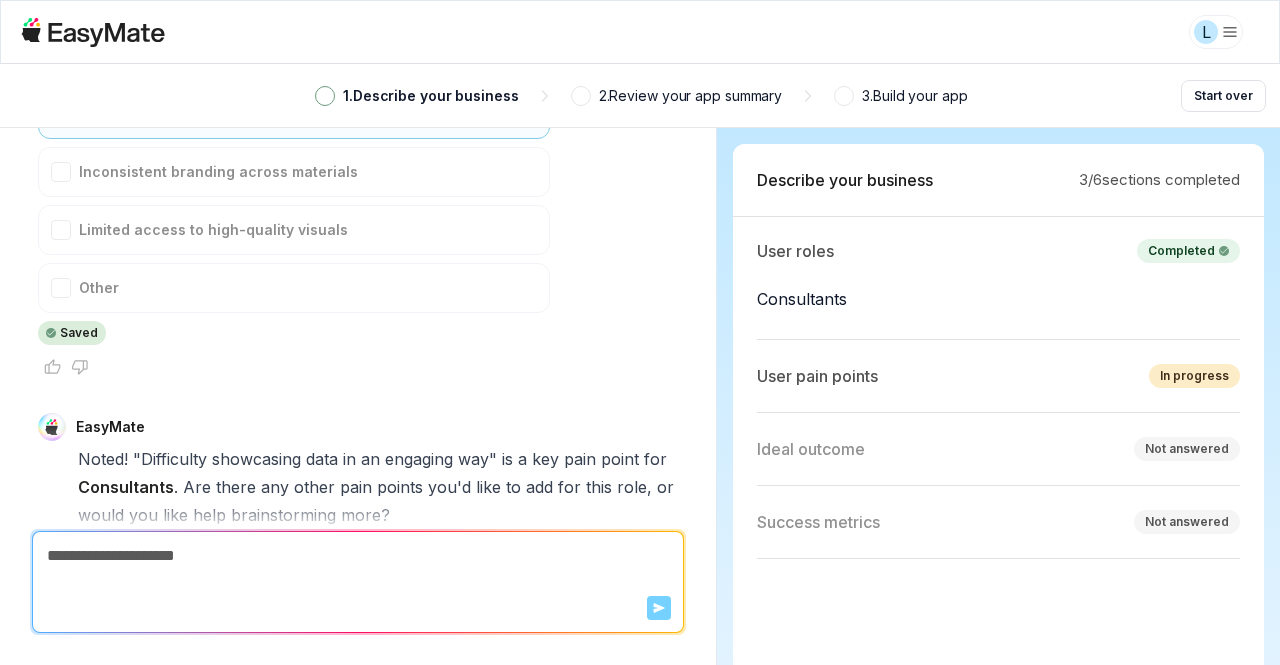 scroll, scrollTop: 4590, scrollLeft: 0, axis: vertical 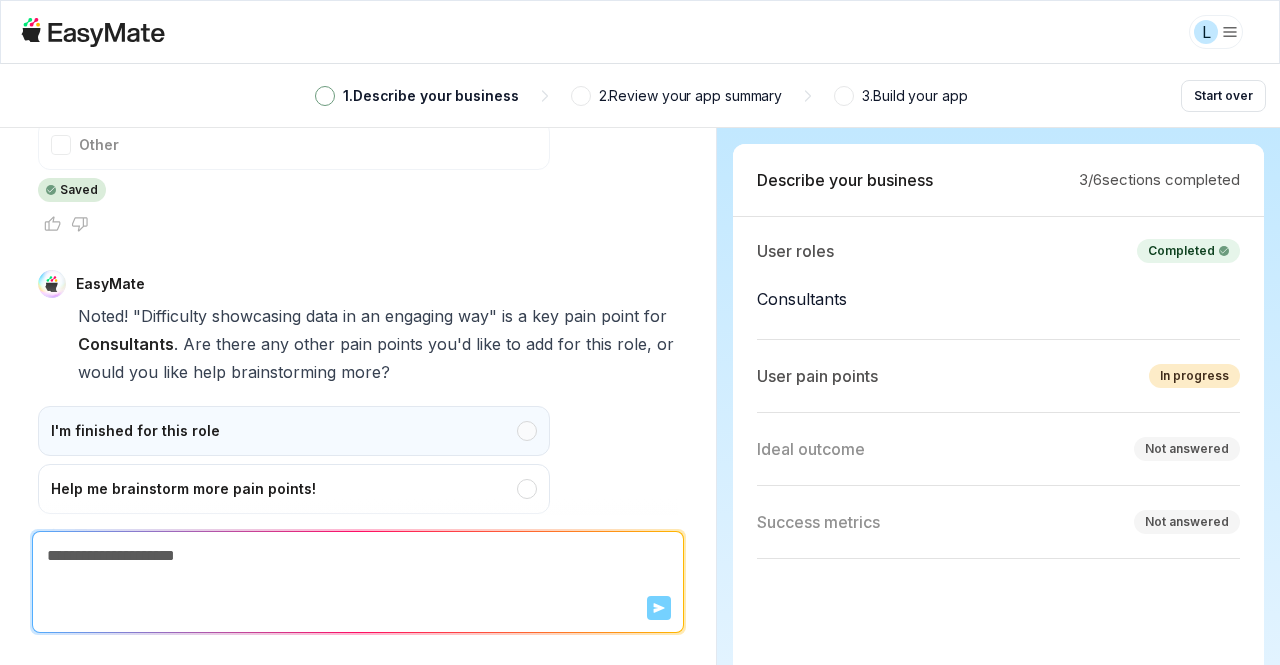 click on "I'm finished for this role" at bounding box center (294, 431) 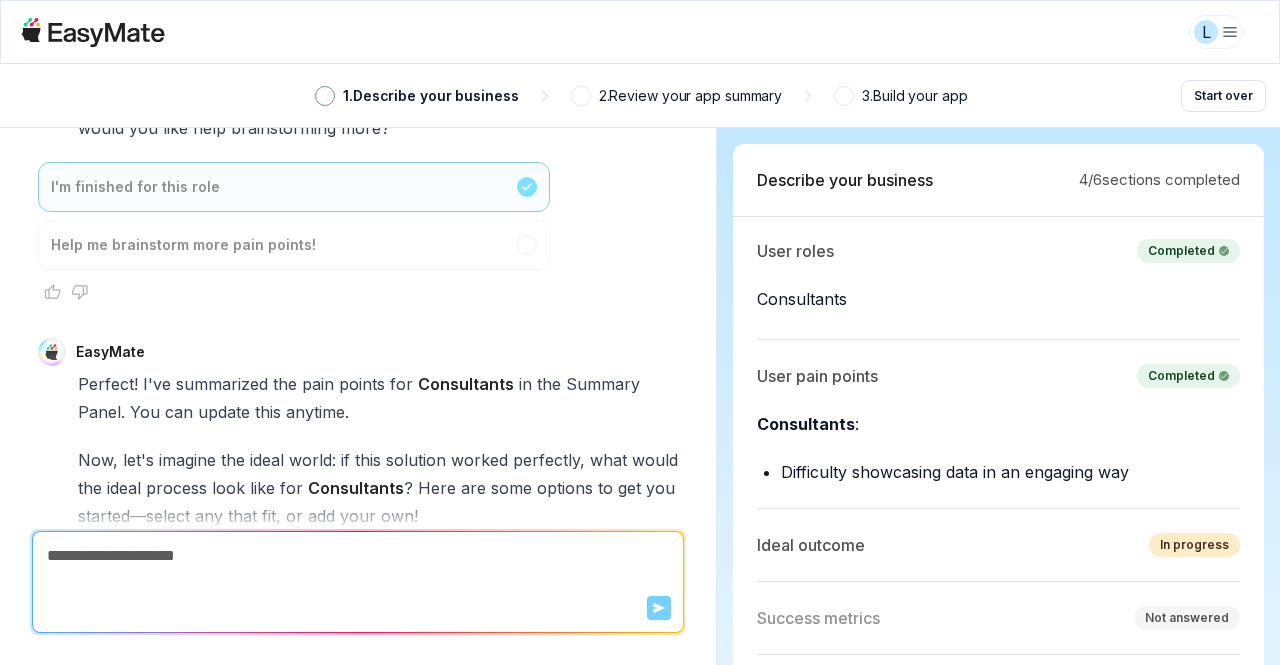scroll, scrollTop: 5171, scrollLeft: 0, axis: vertical 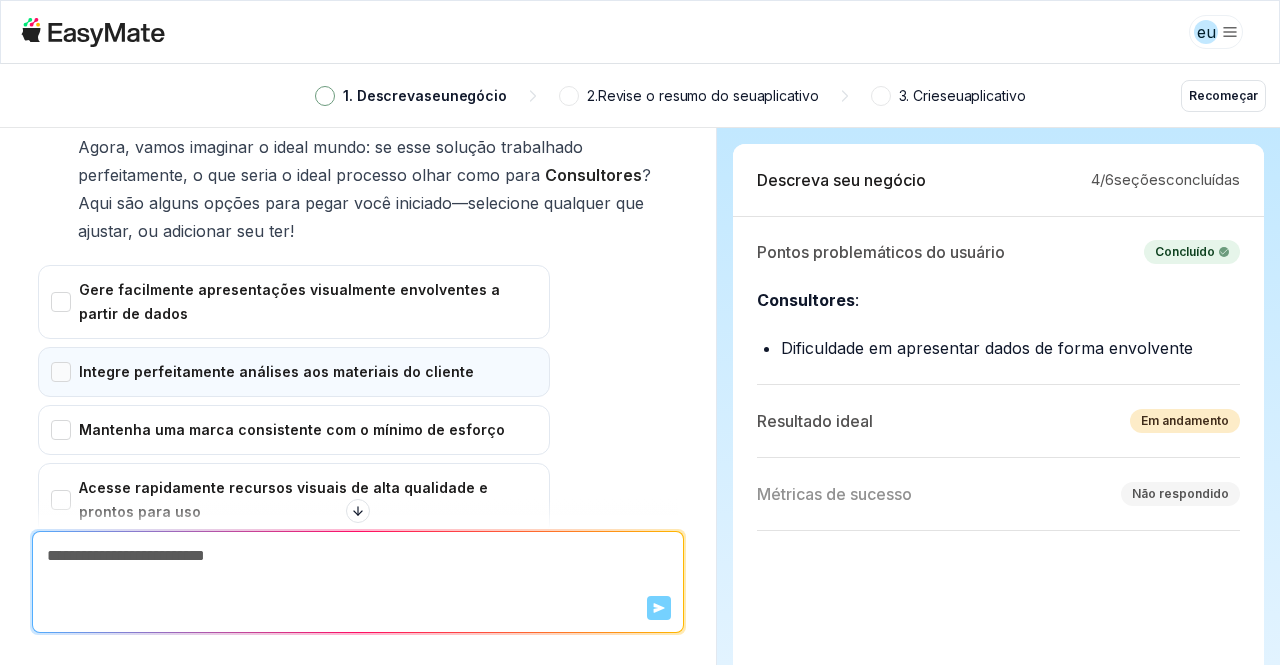 click on "Integre perfeitamente análises aos materiais do cliente" at bounding box center [294, 372] 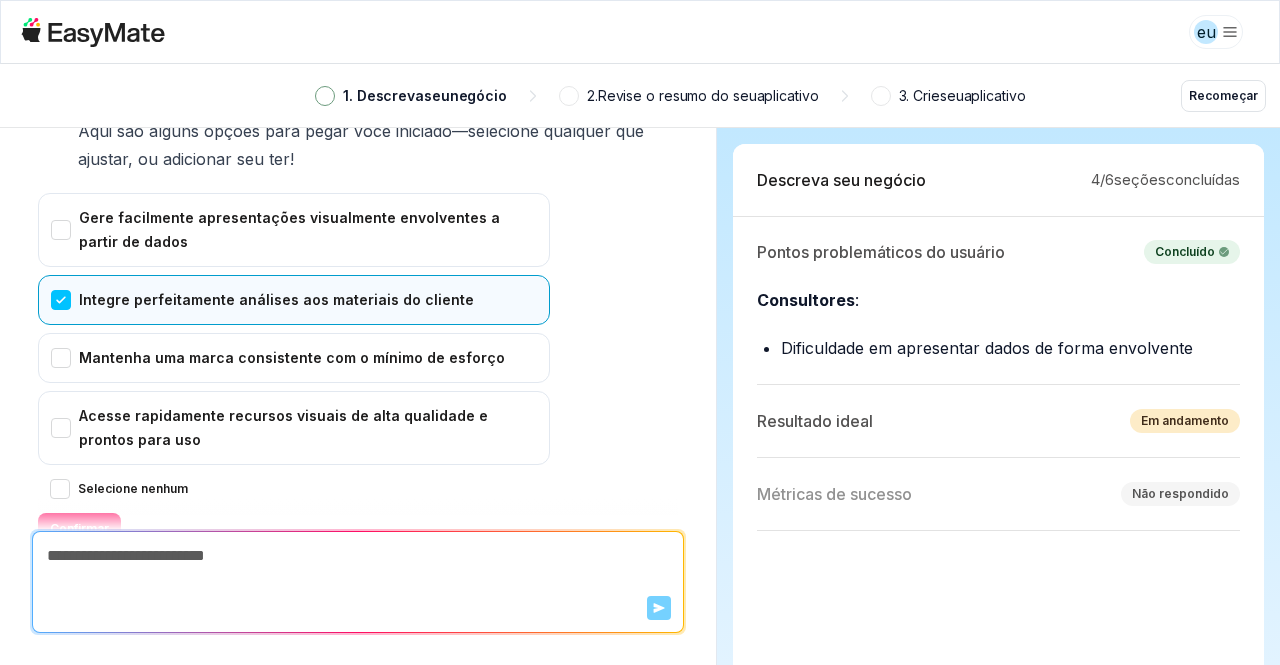 scroll, scrollTop: 5463, scrollLeft: 0, axis: vertical 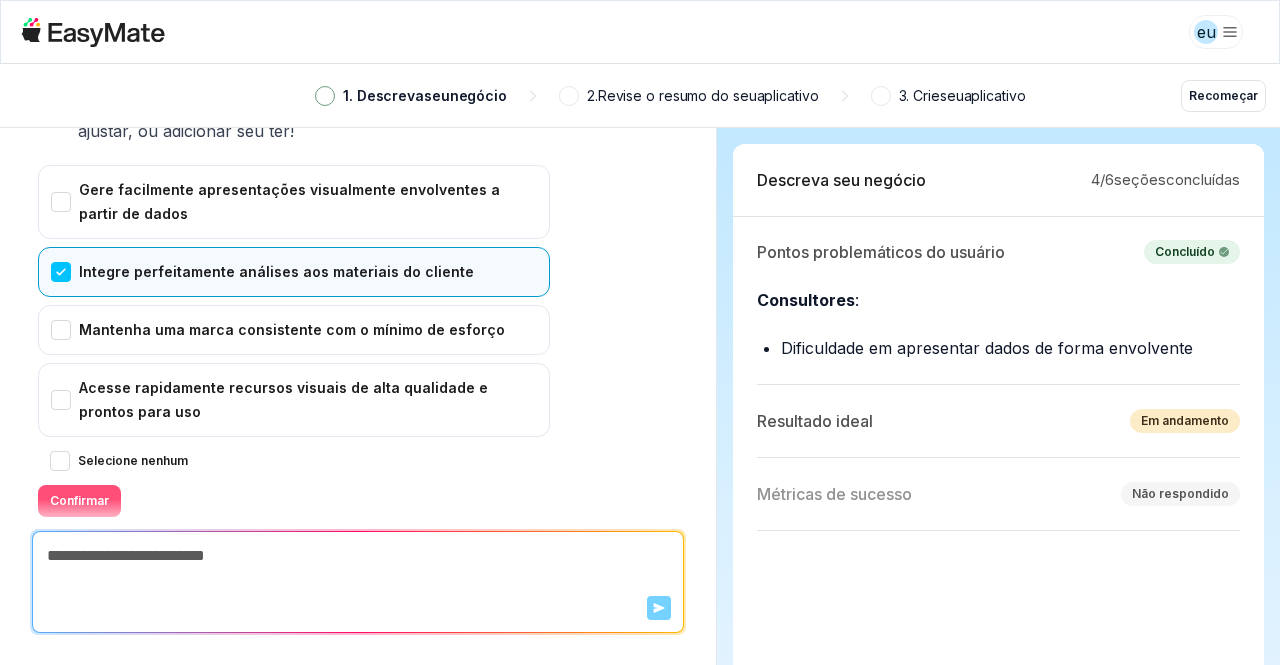 click on "Confirmar" at bounding box center [79, 500] 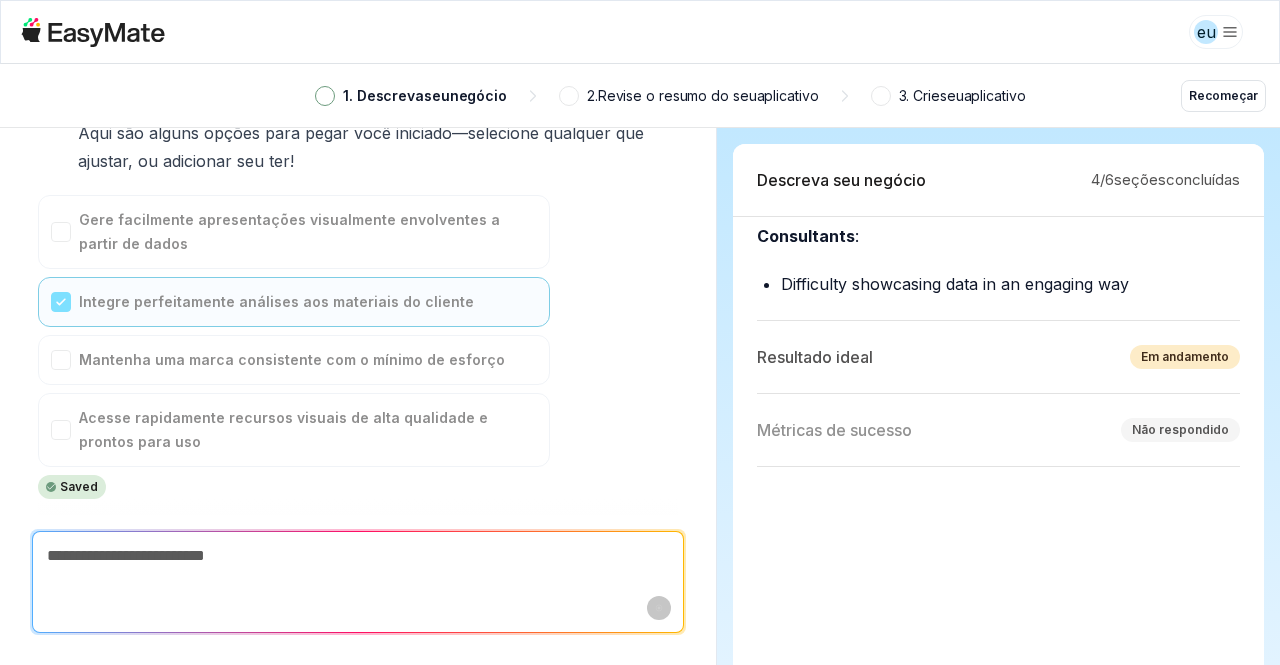 scroll, scrollTop: 5331, scrollLeft: 0, axis: vertical 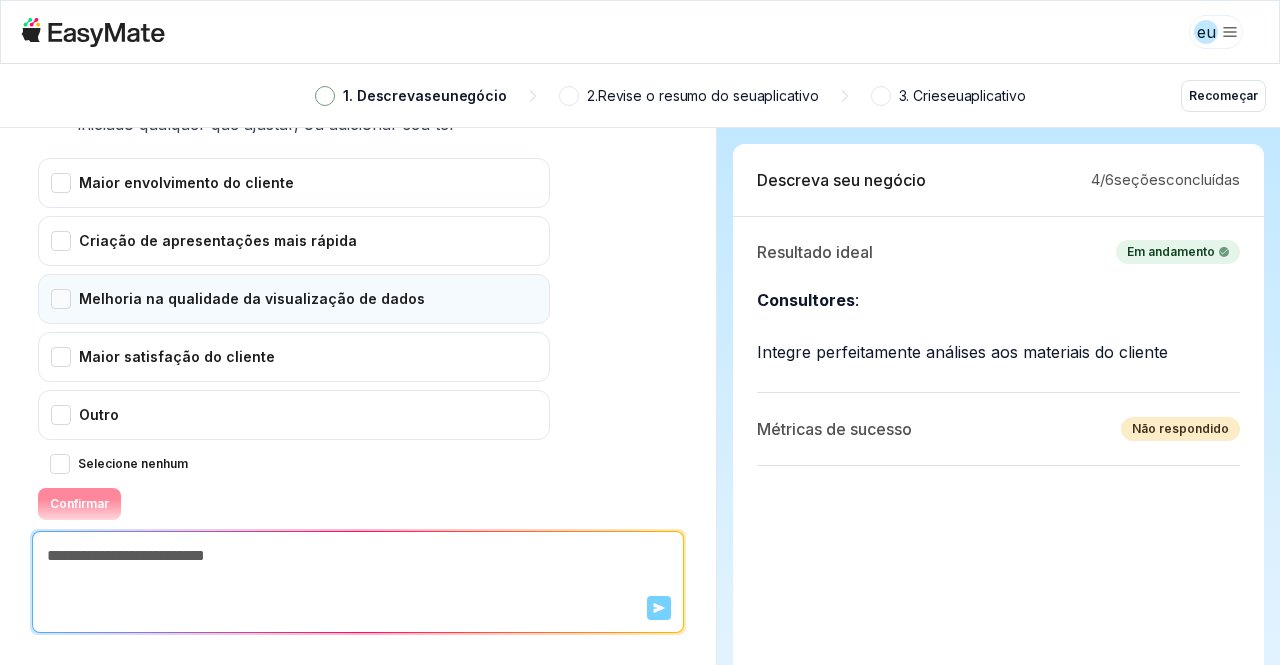 click on "Melhoria na qualidade da visualização de dados" at bounding box center (294, 299) 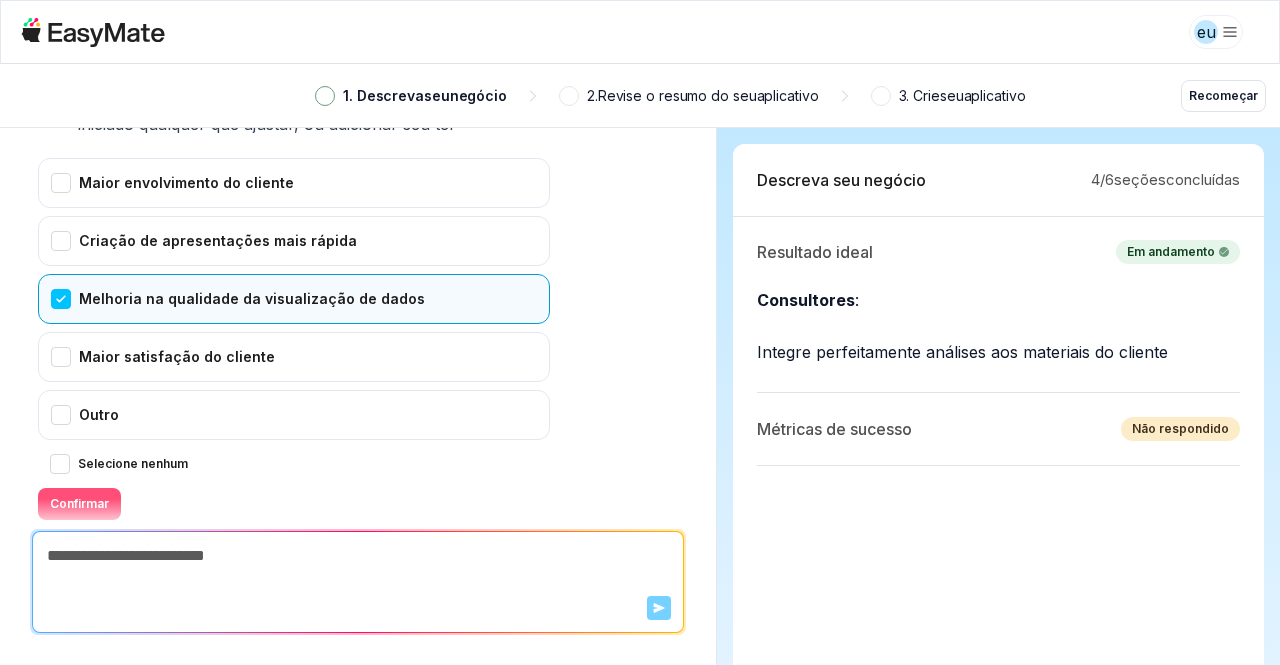 click on "Confirmar" at bounding box center (79, 504) 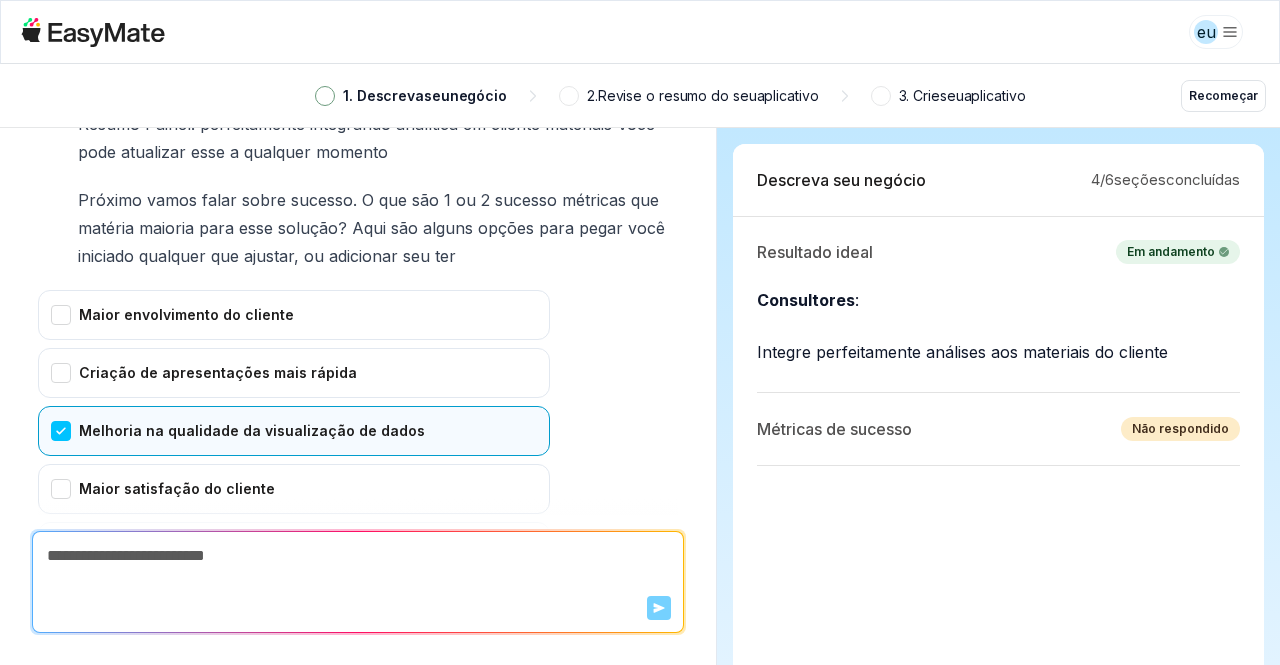 scroll, scrollTop: 641, scrollLeft: 0, axis: vertical 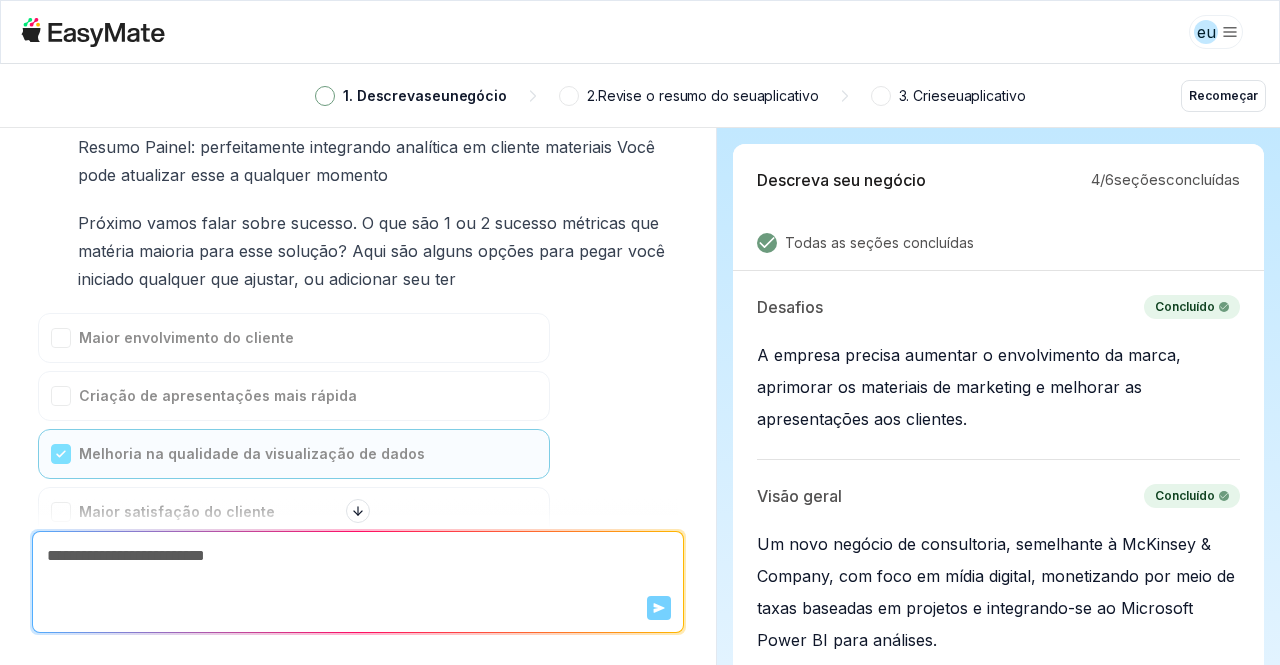 click at bounding box center (325, 96) 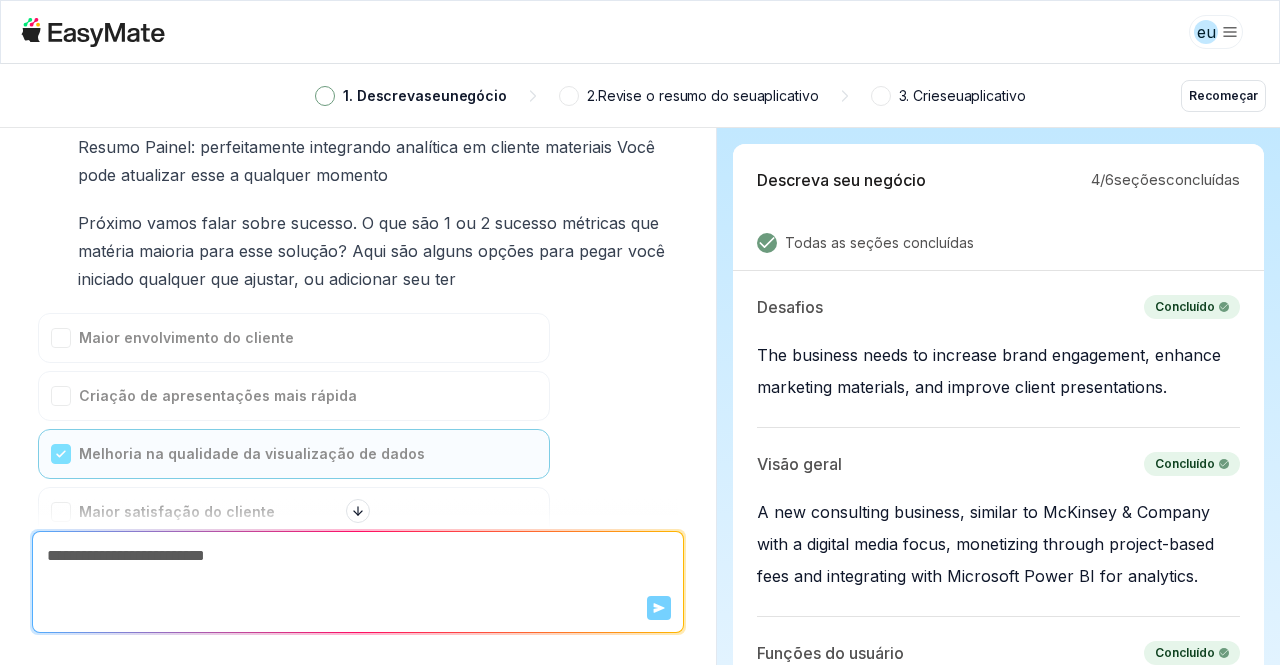 scroll, scrollTop: 5927, scrollLeft: 0, axis: vertical 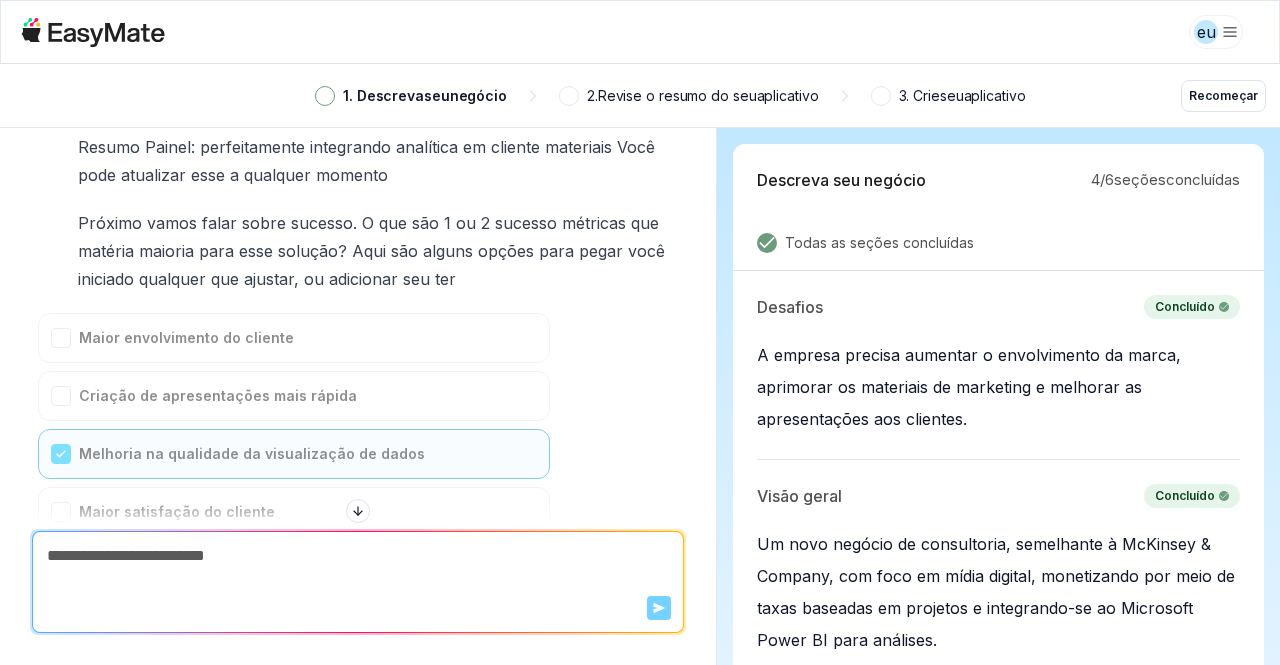 type on "*" 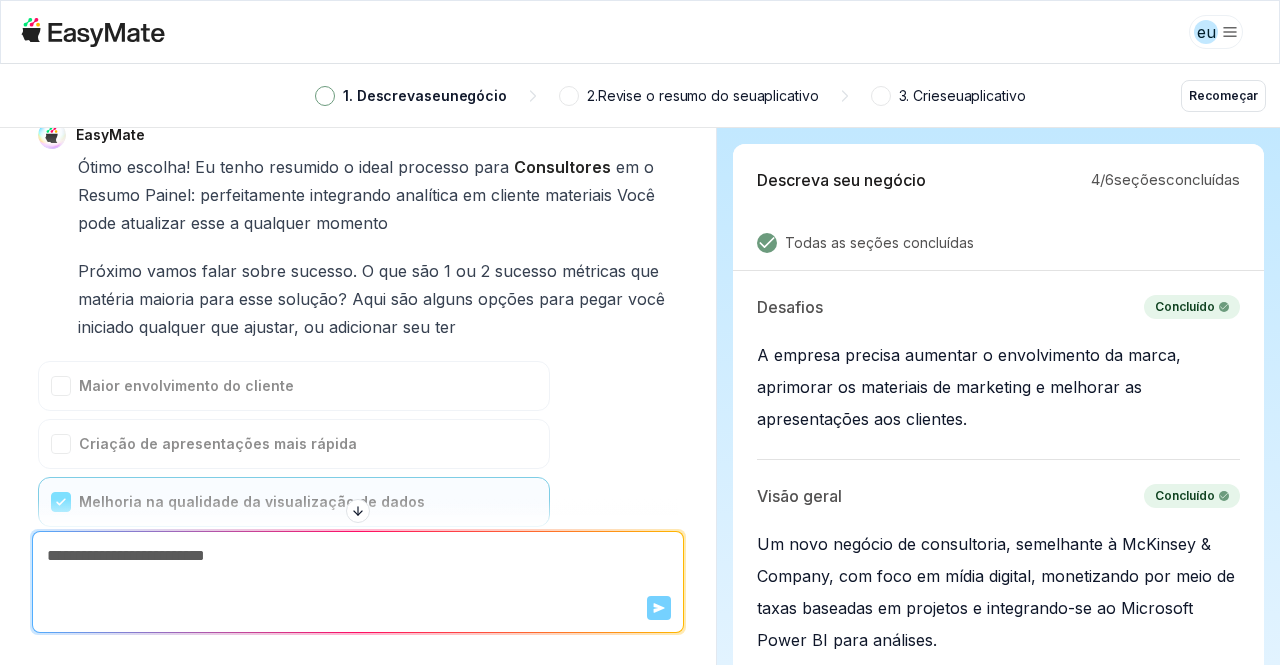 scroll, scrollTop: 5927, scrollLeft: 0, axis: vertical 